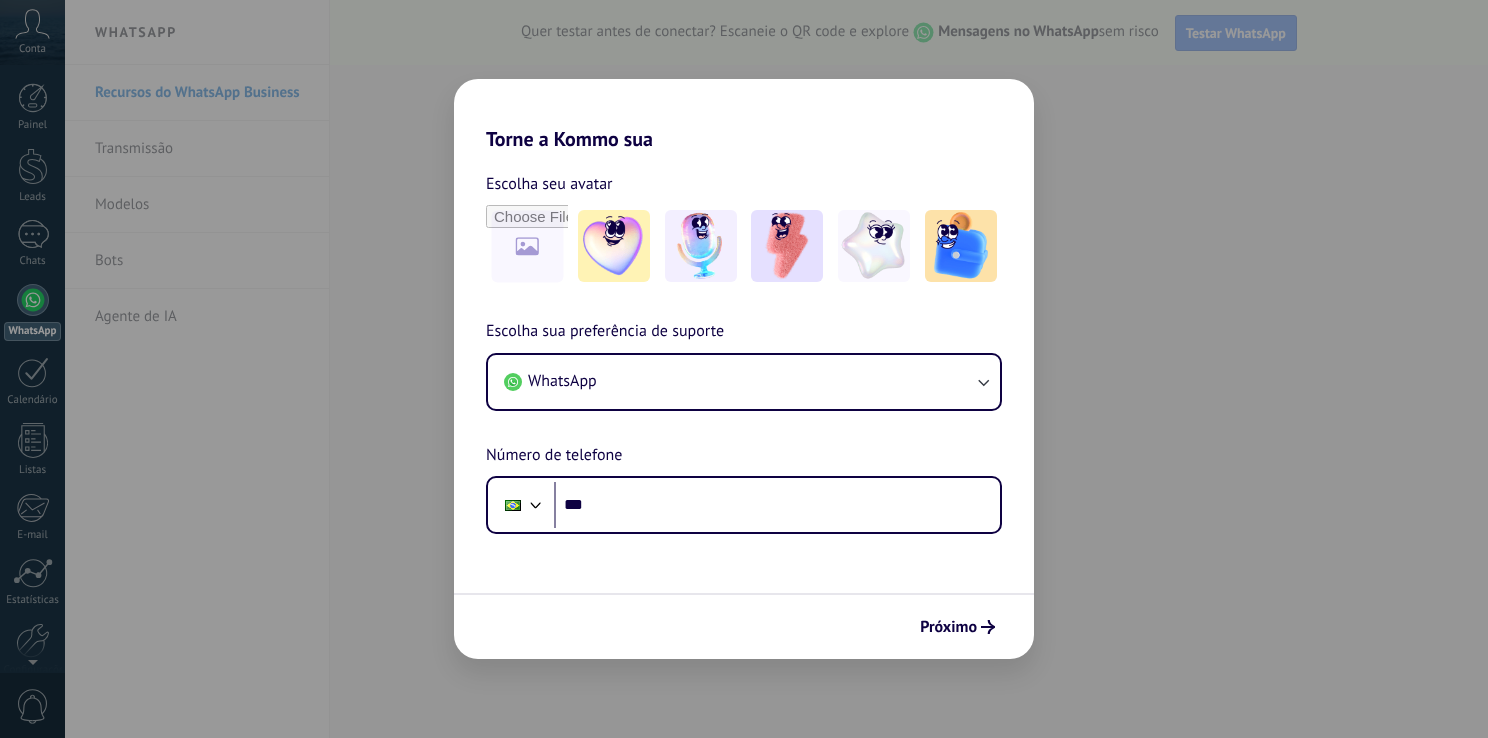 scroll, scrollTop: 0, scrollLeft: 0, axis: both 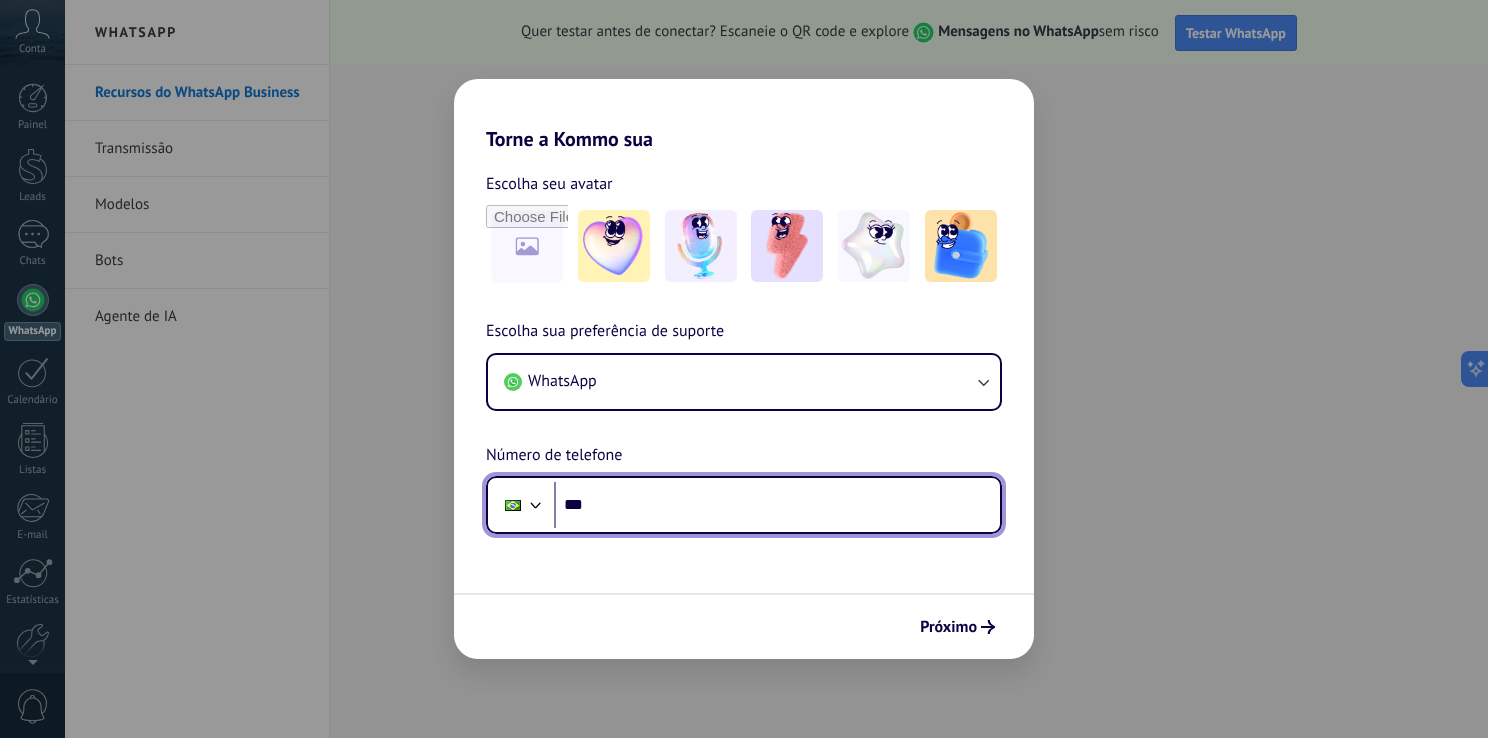 click on "***" at bounding box center (777, 505) 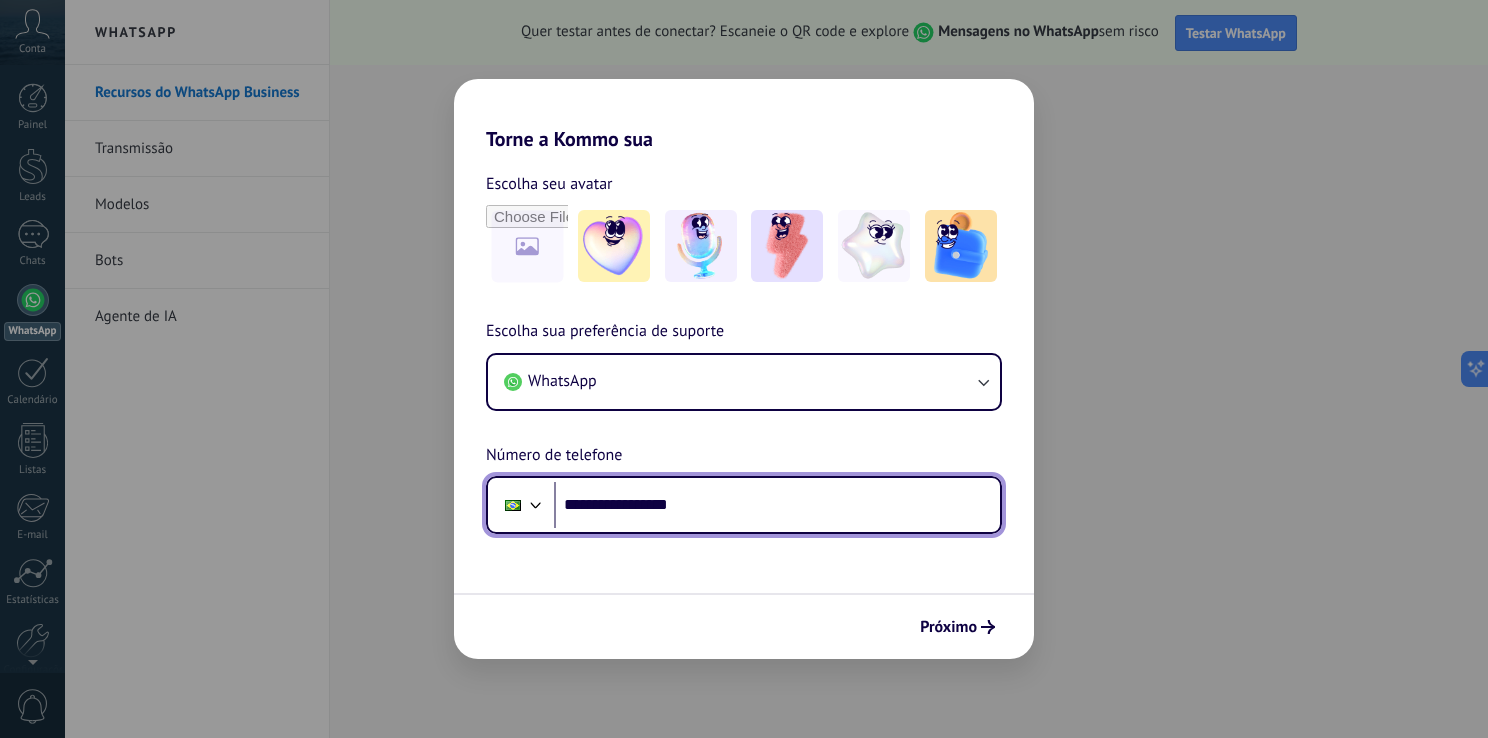 click on "**********" at bounding box center (777, 505) 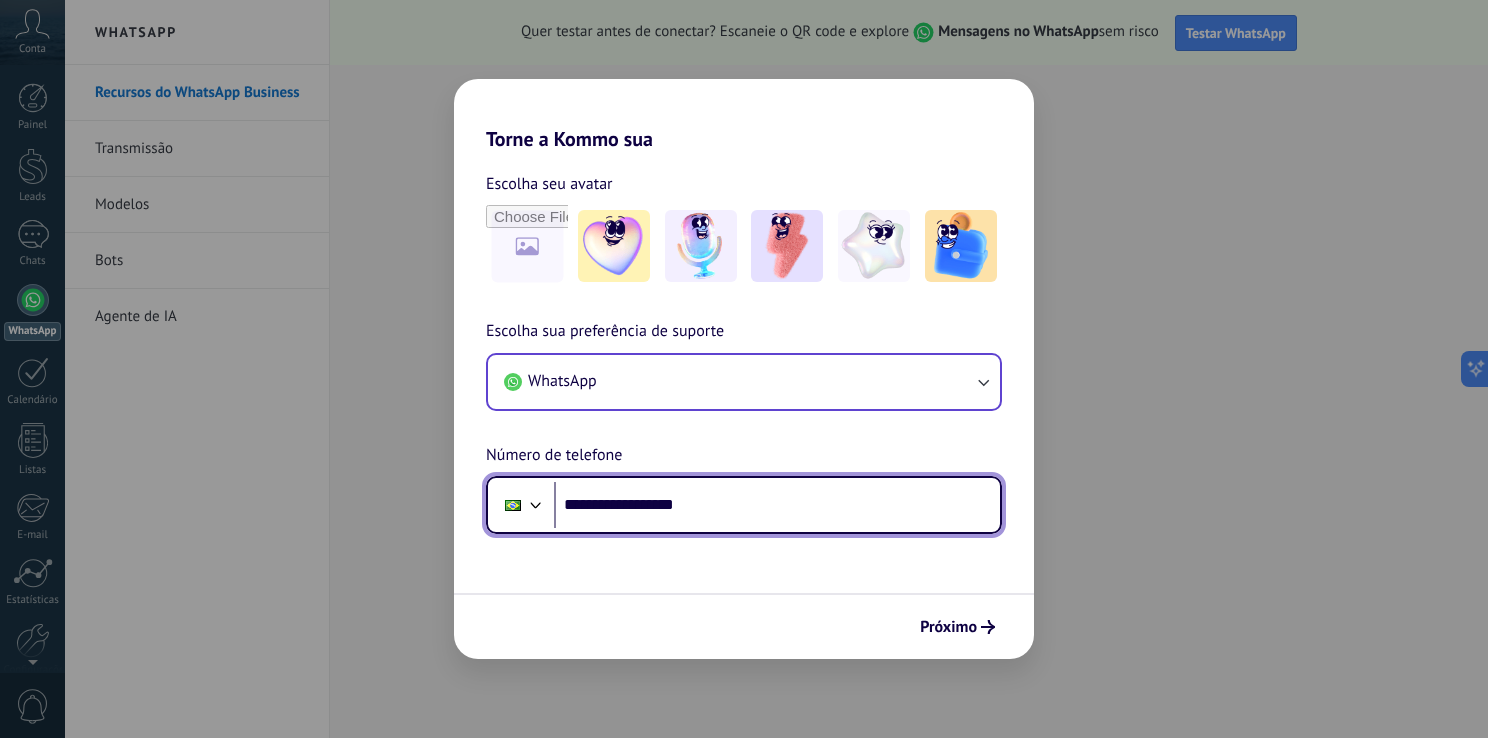type on "**********" 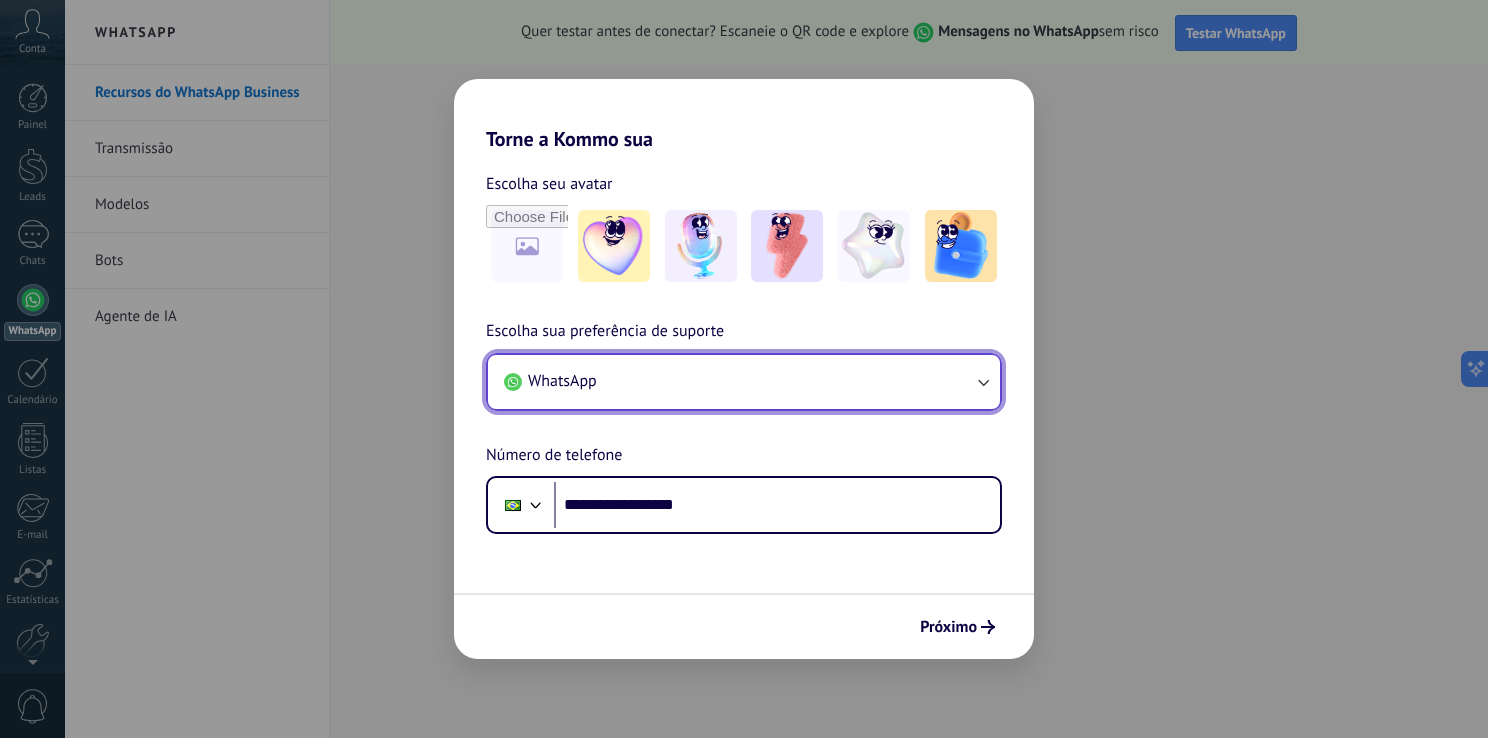 click 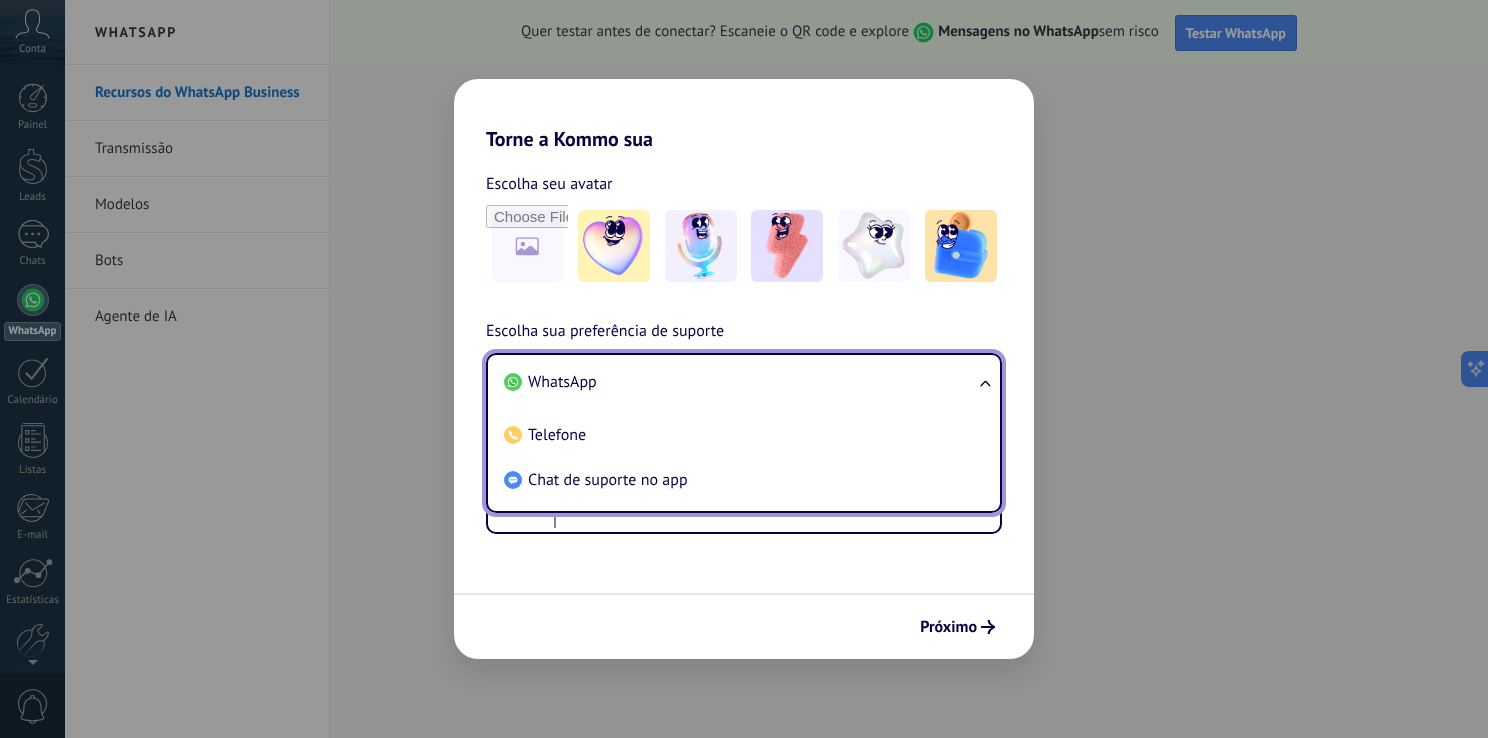 click on "WhatsApp Telefone Chat de suporte no app" at bounding box center (744, 433) 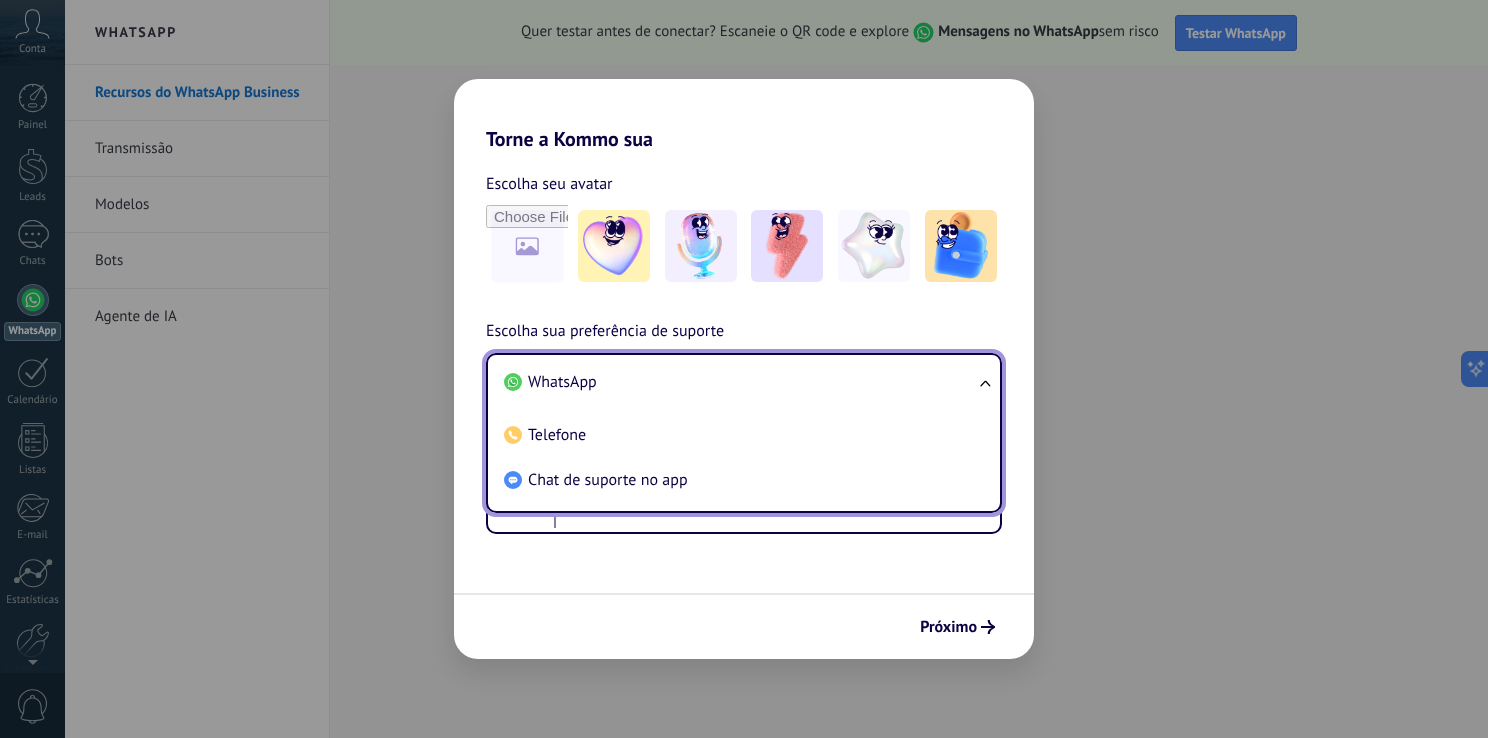 click on "WhatsApp" at bounding box center [562, 382] 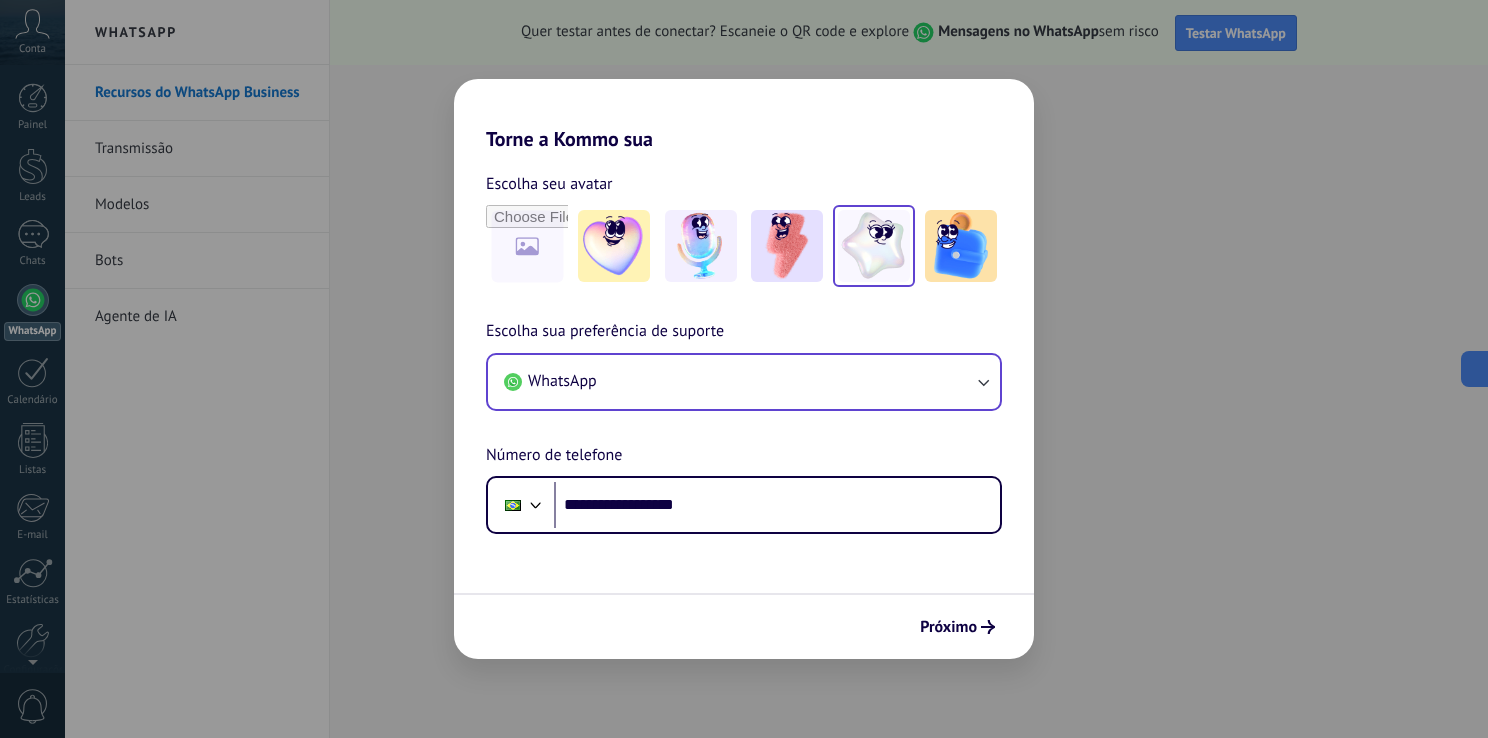 click at bounding box center [874, 246] 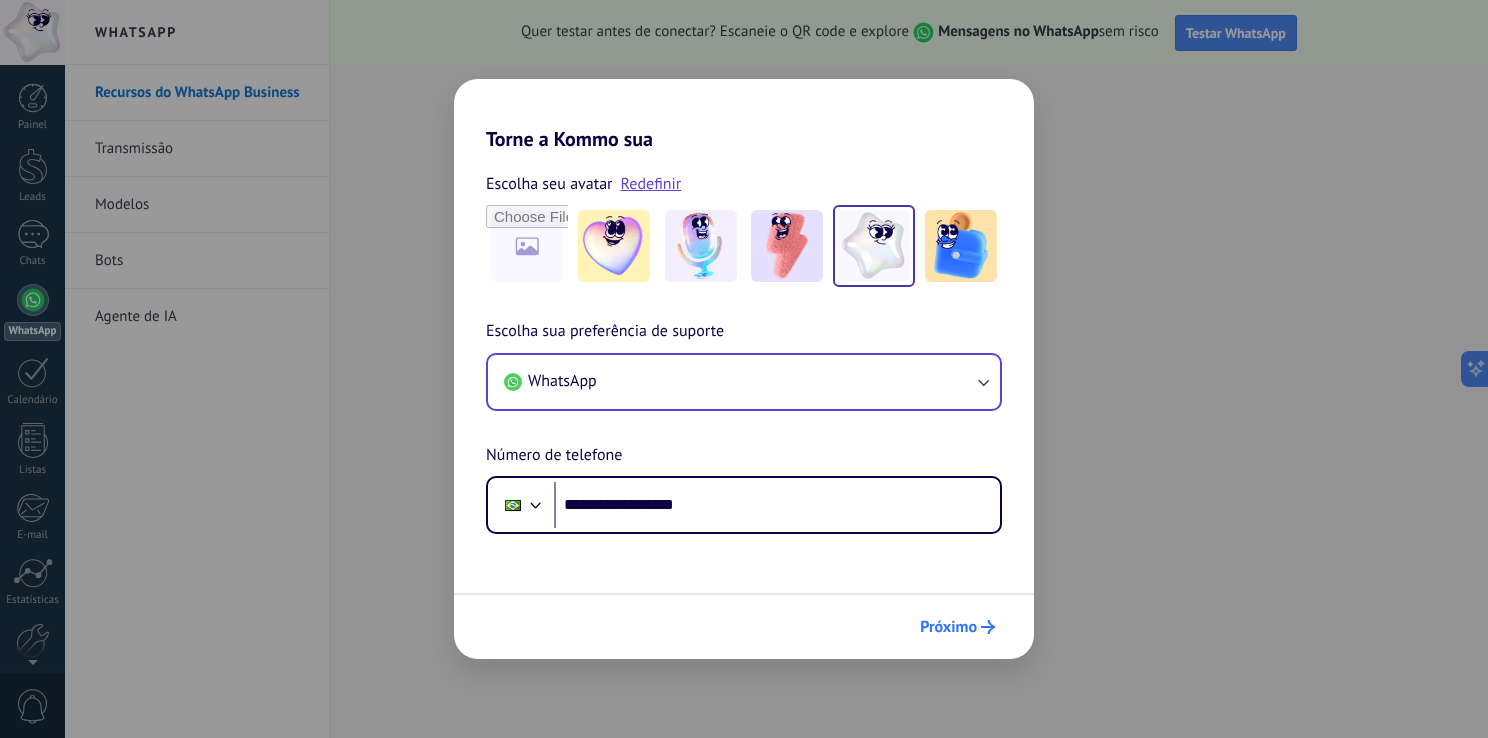 click 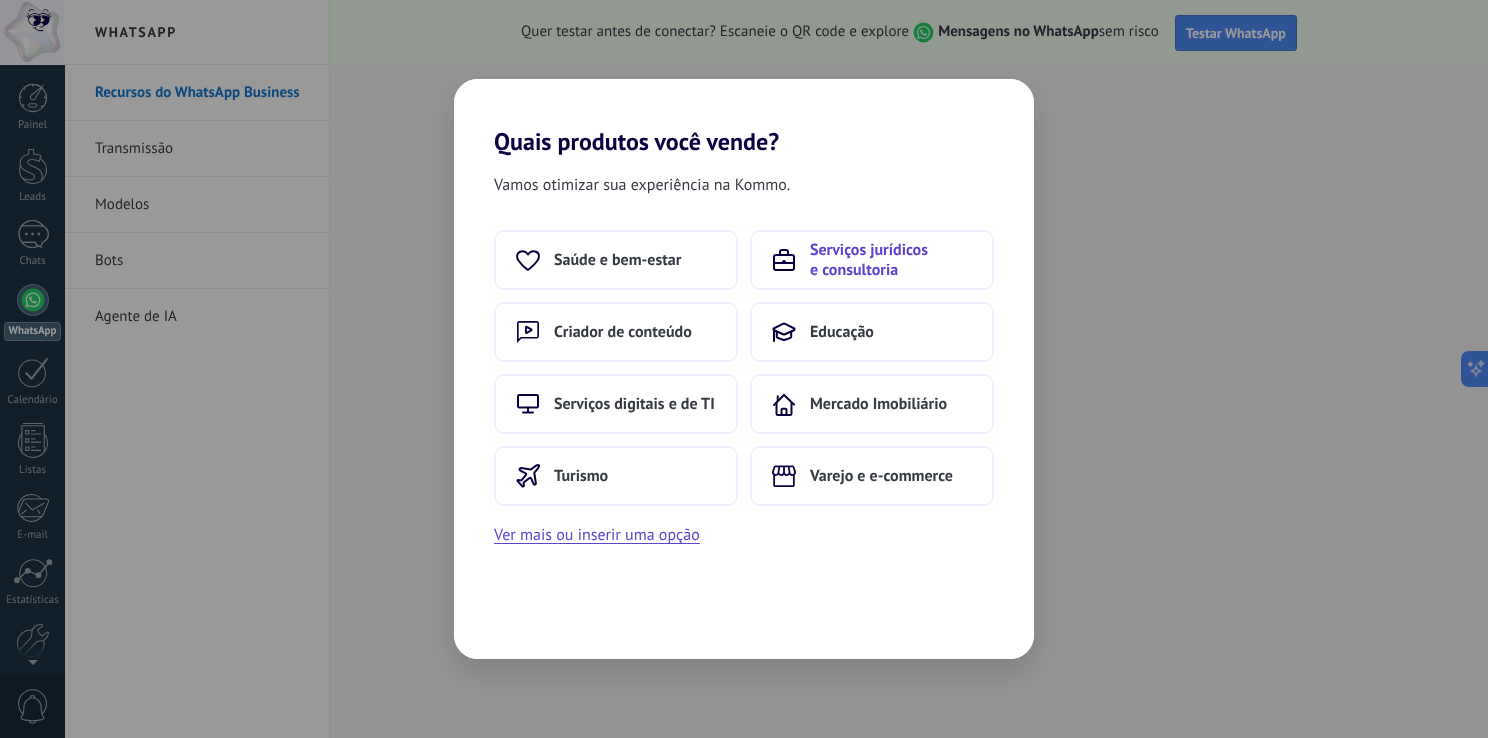 click on "Serviços jurídicos e consultoria" at bounding box center [891, 260] 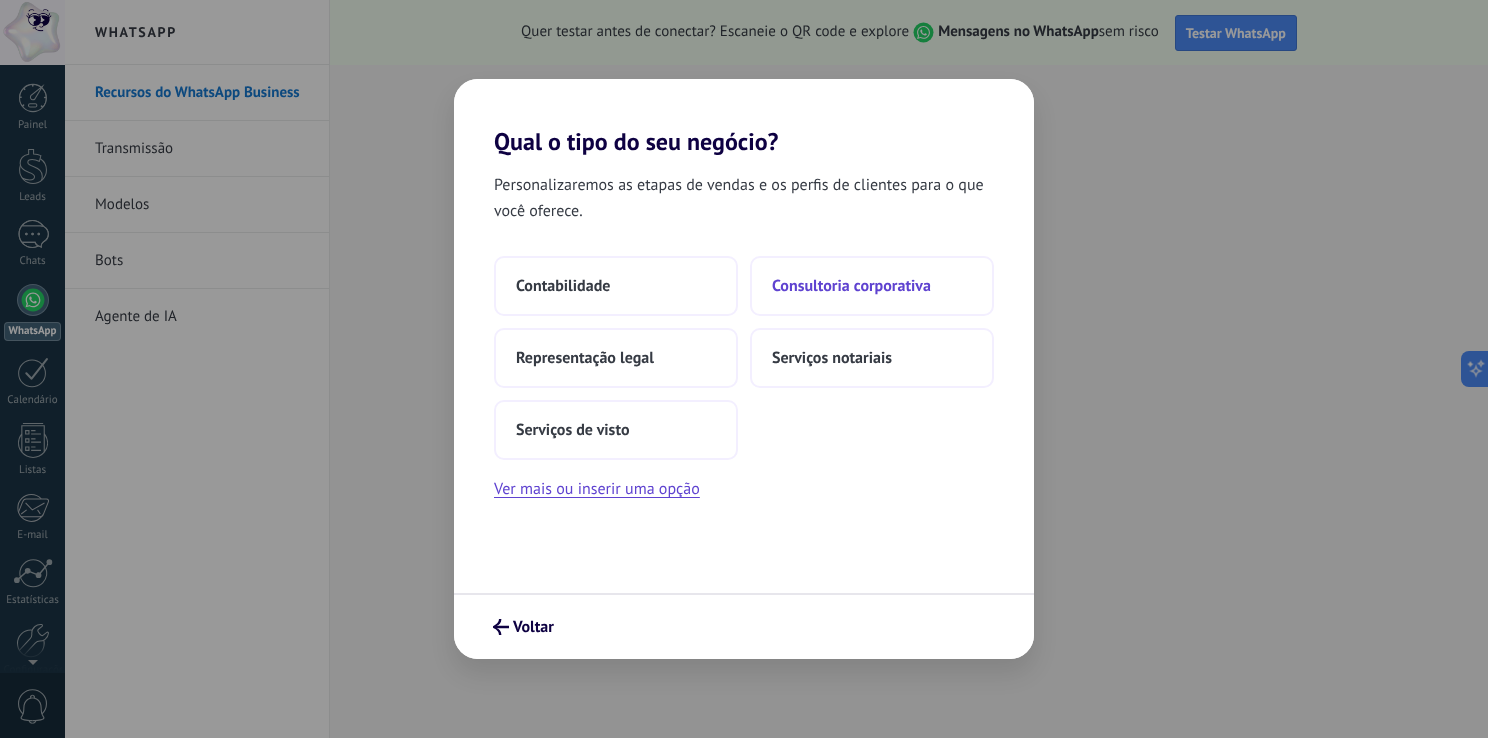 click on "Consultoria corporativa" at bounding box center (851, 286) 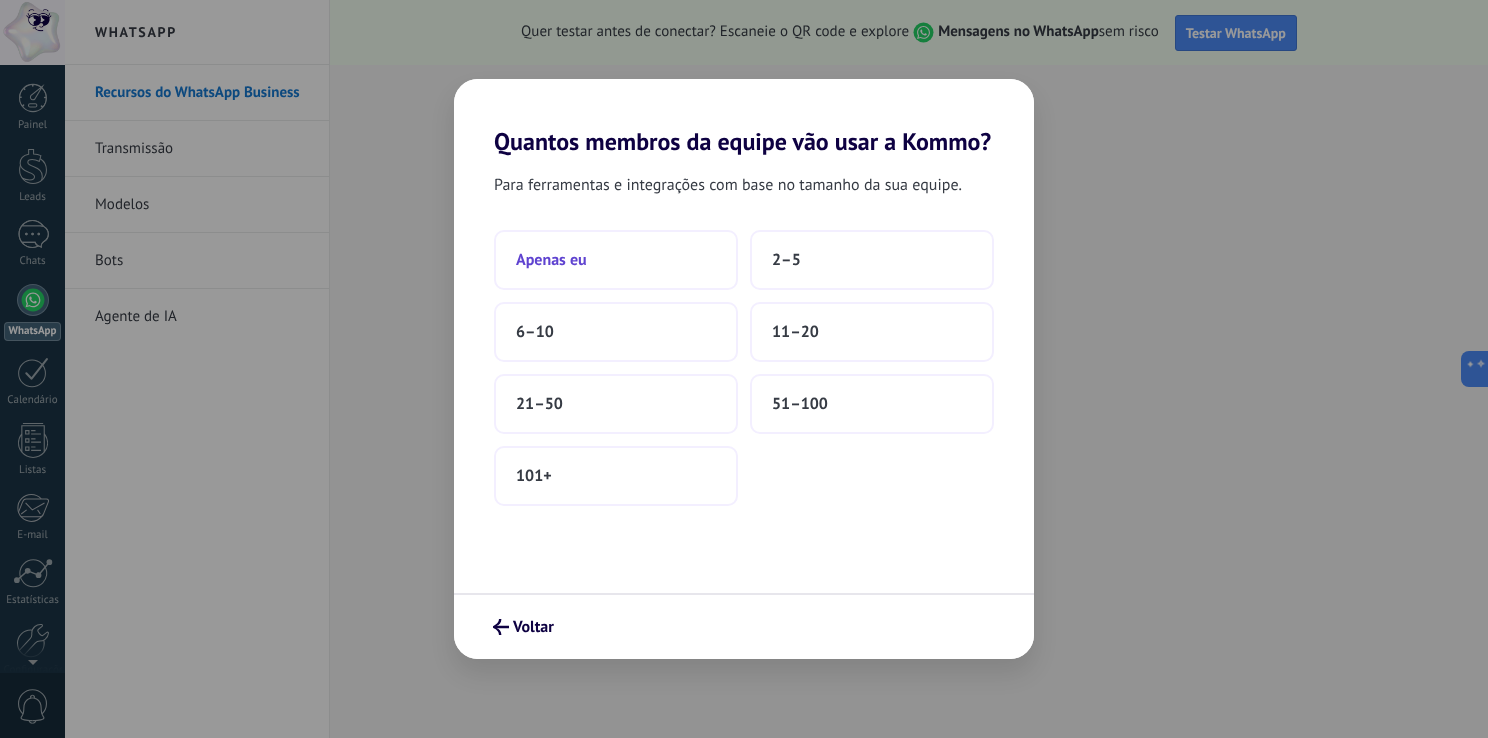 click on "Apenas eu" at bounding box center (616, 260) 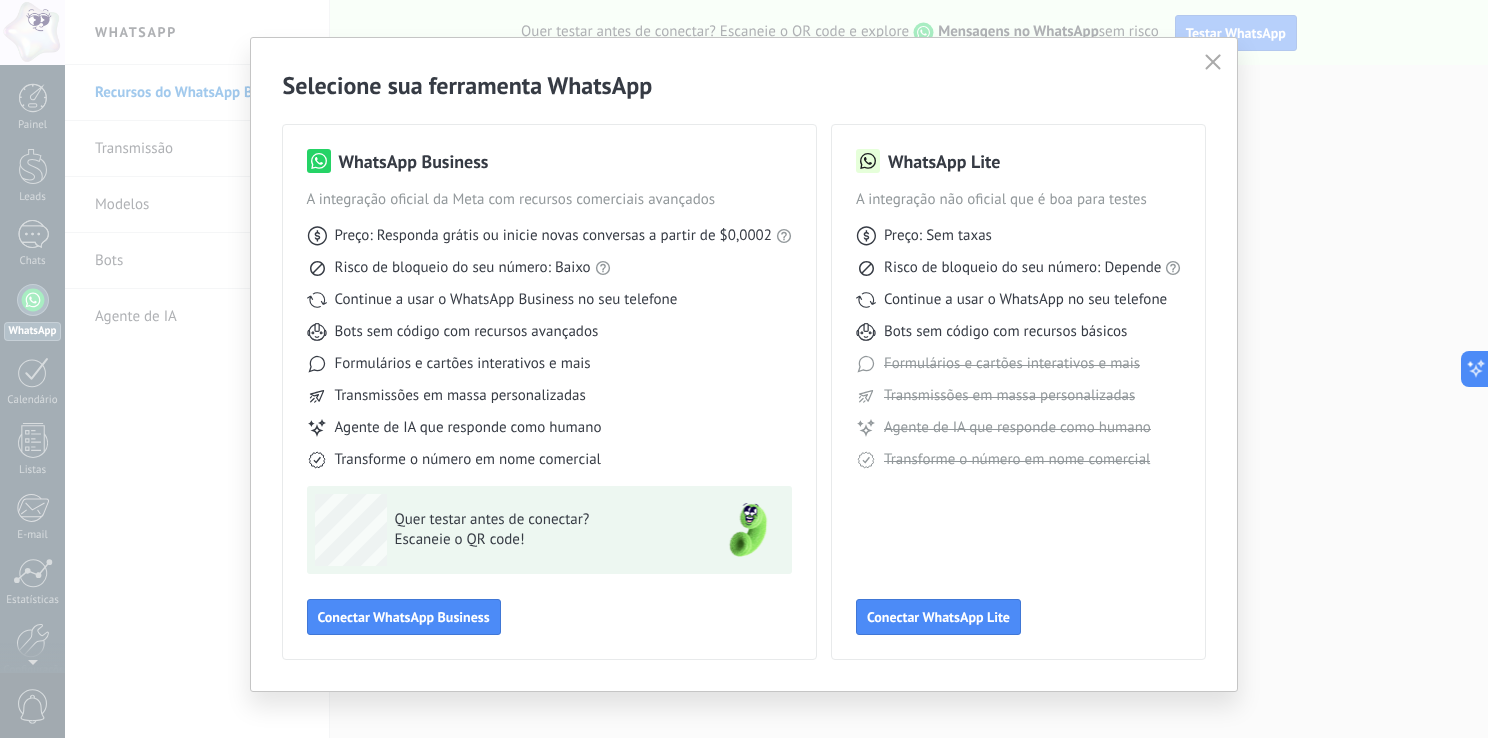 scroll, scrollTop: 46, scrollLeft: 0, axis: vertical 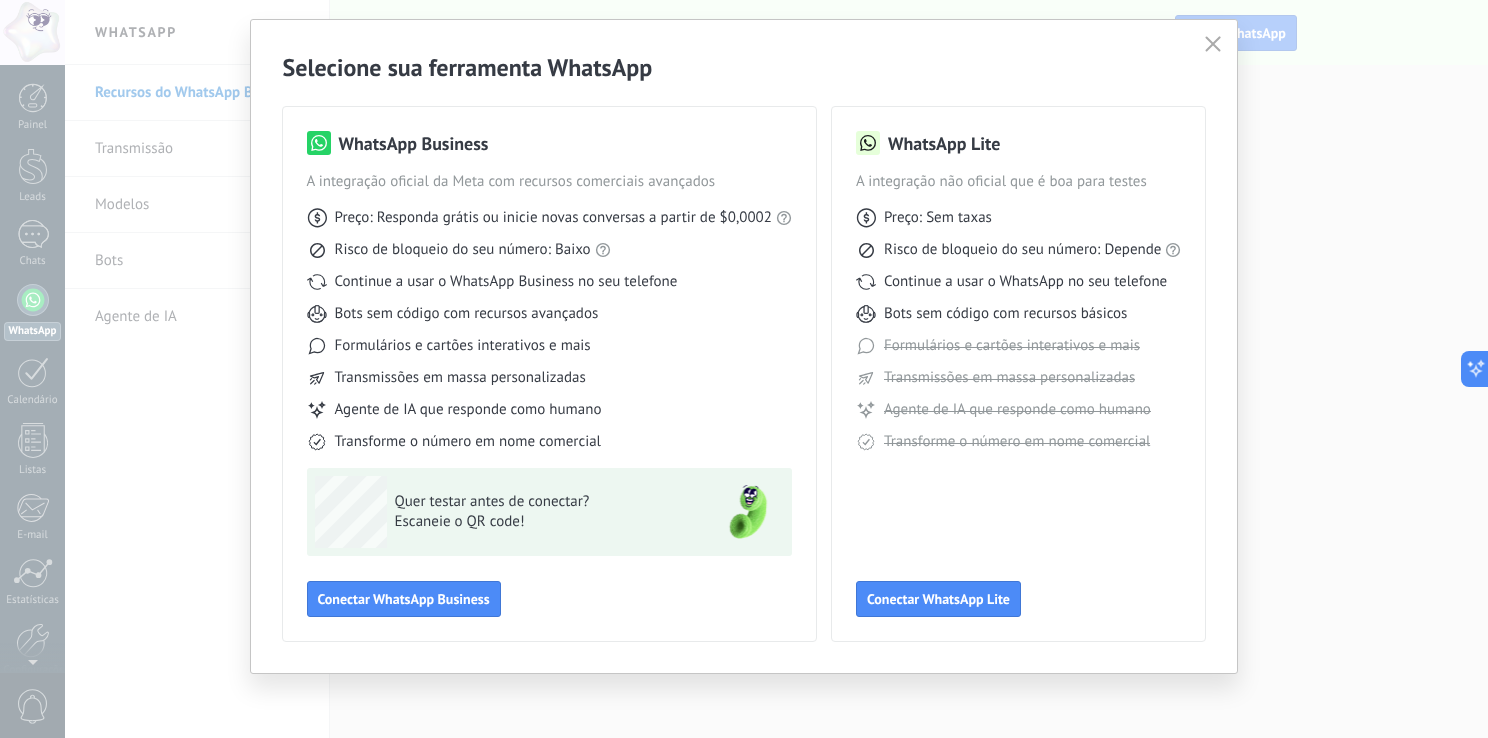 click 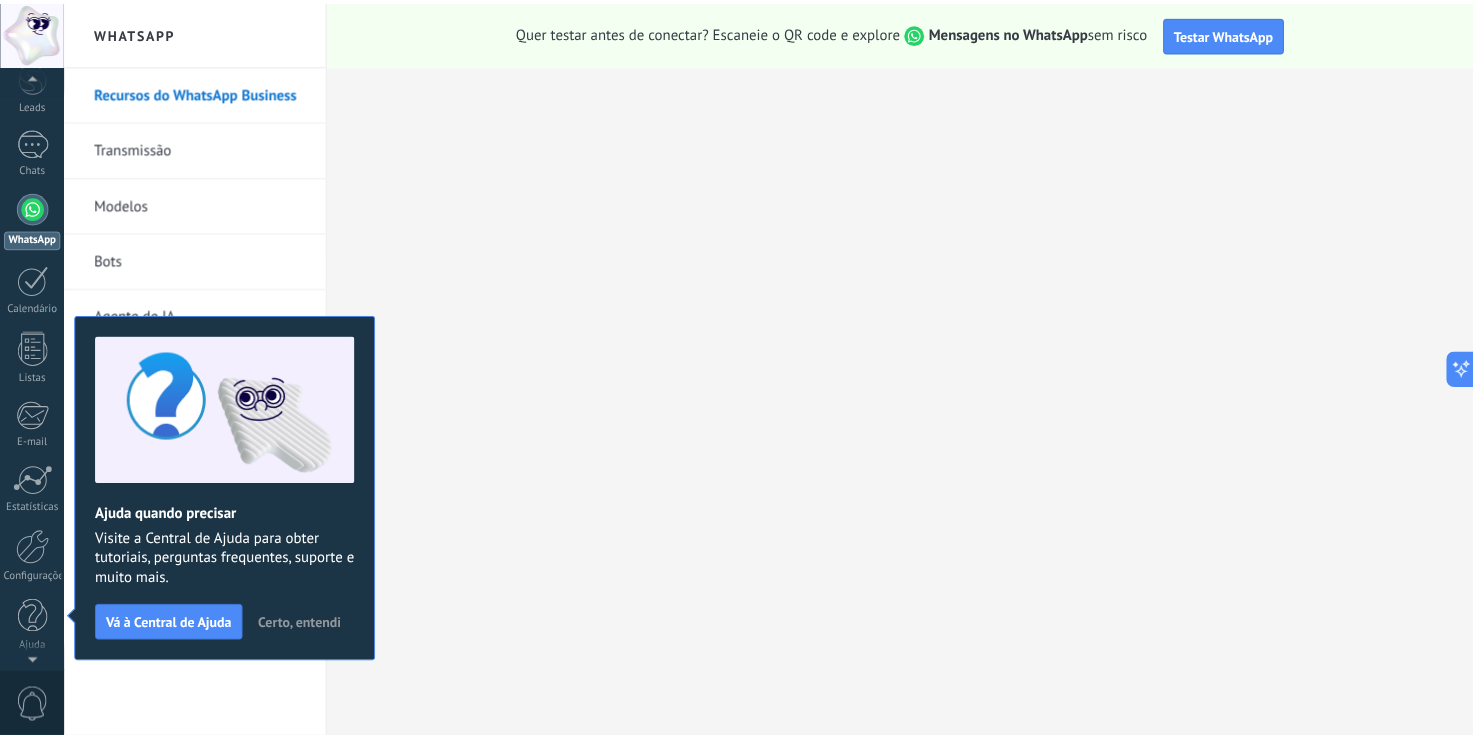 scroll, scrollTop: 0, scrollLeft: 0, axis: both 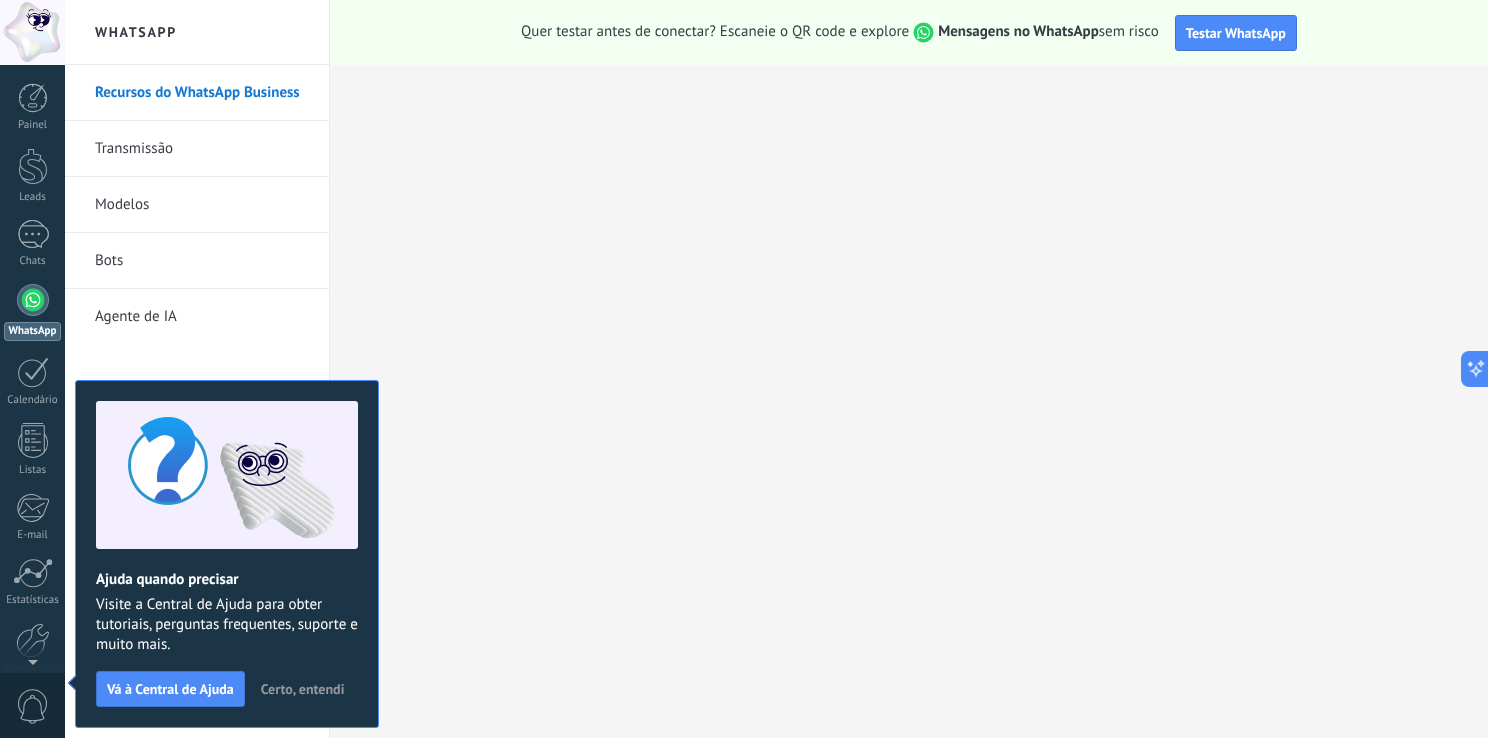 click on "Certo, entendi" at bounding box center (303, 689) 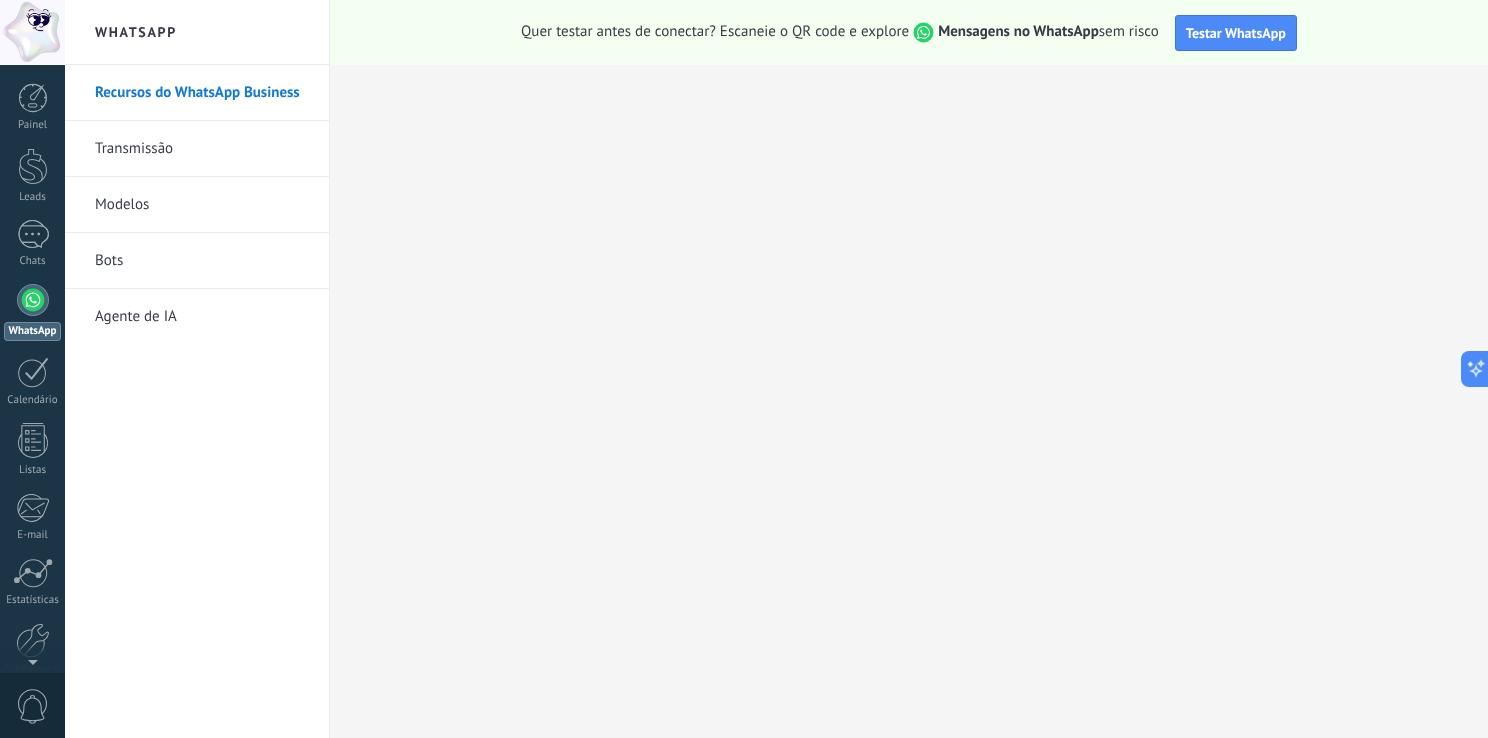 click on "Transmissão" at bounding box center (202, 149) 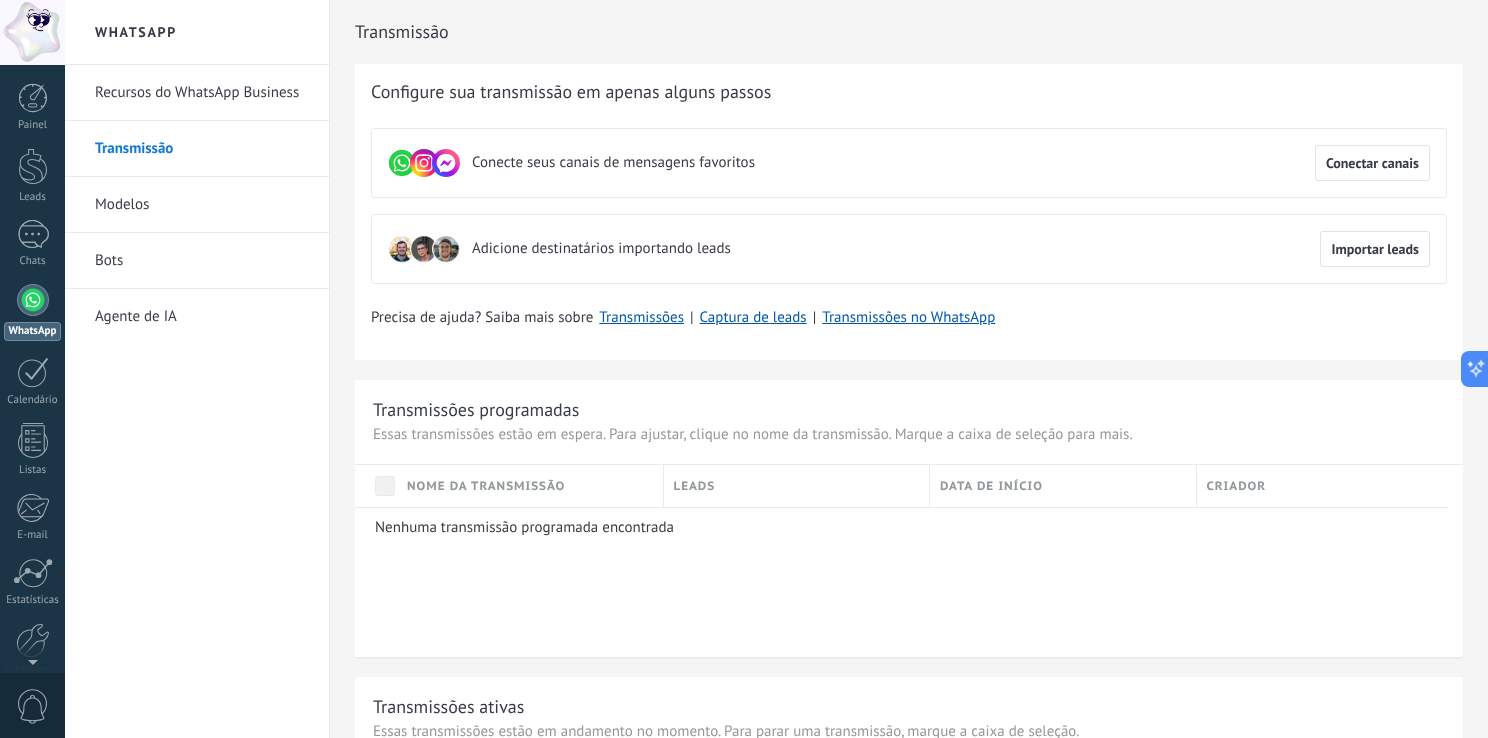 click on "Modelos" at bounding box center [202, 205] 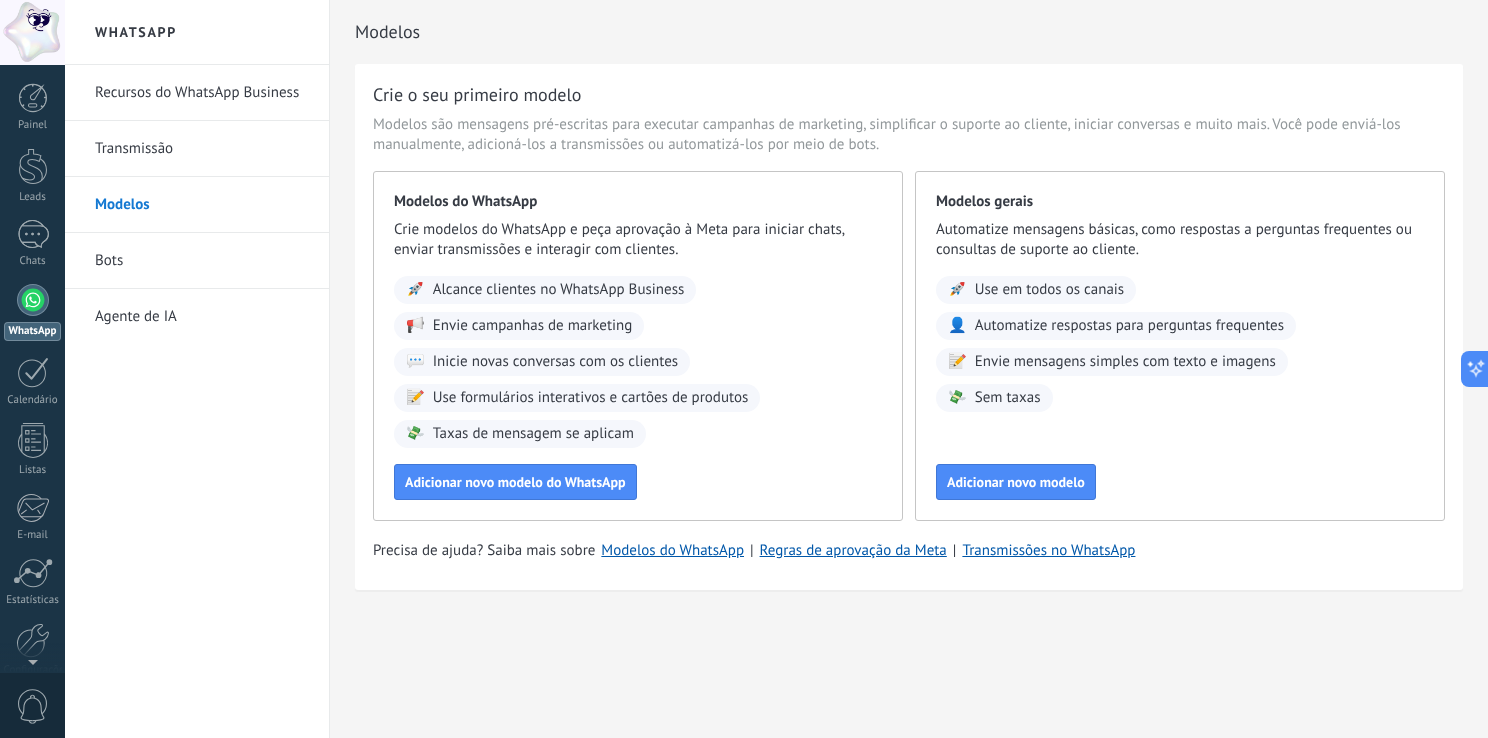 click on "Bots" at bounding box center (202, 261) 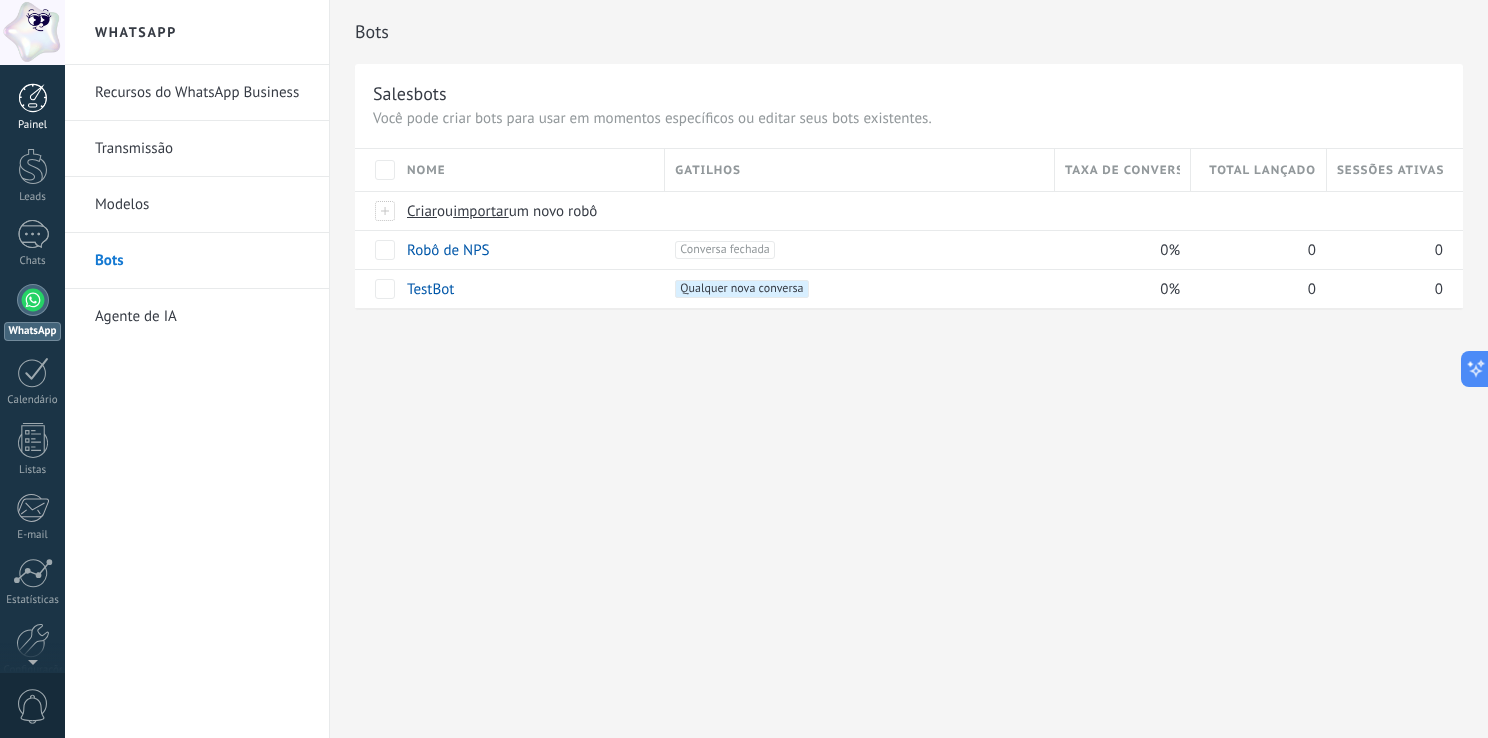 click at bounding box center [33, 98] 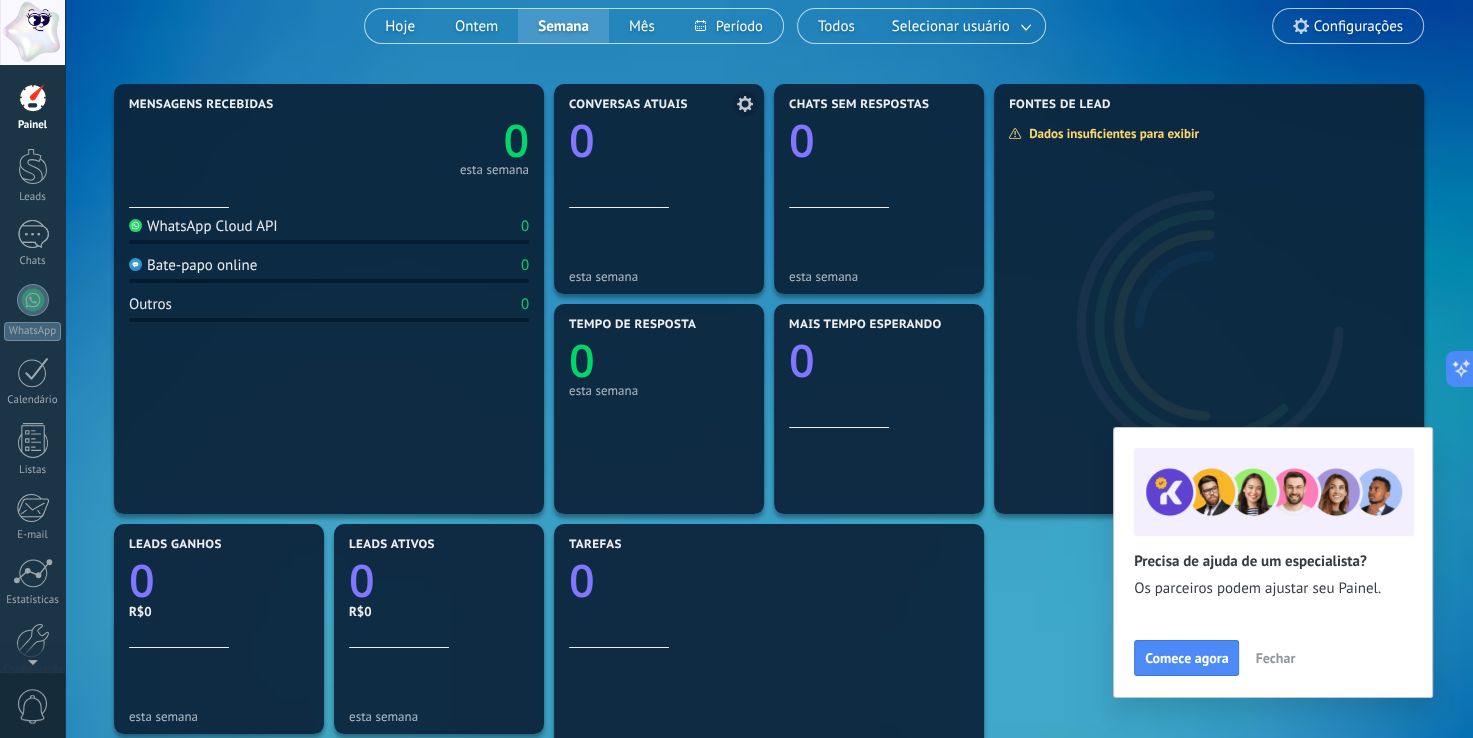 scroll, scrollTop: 0, scrollLeft: 0, axis: both 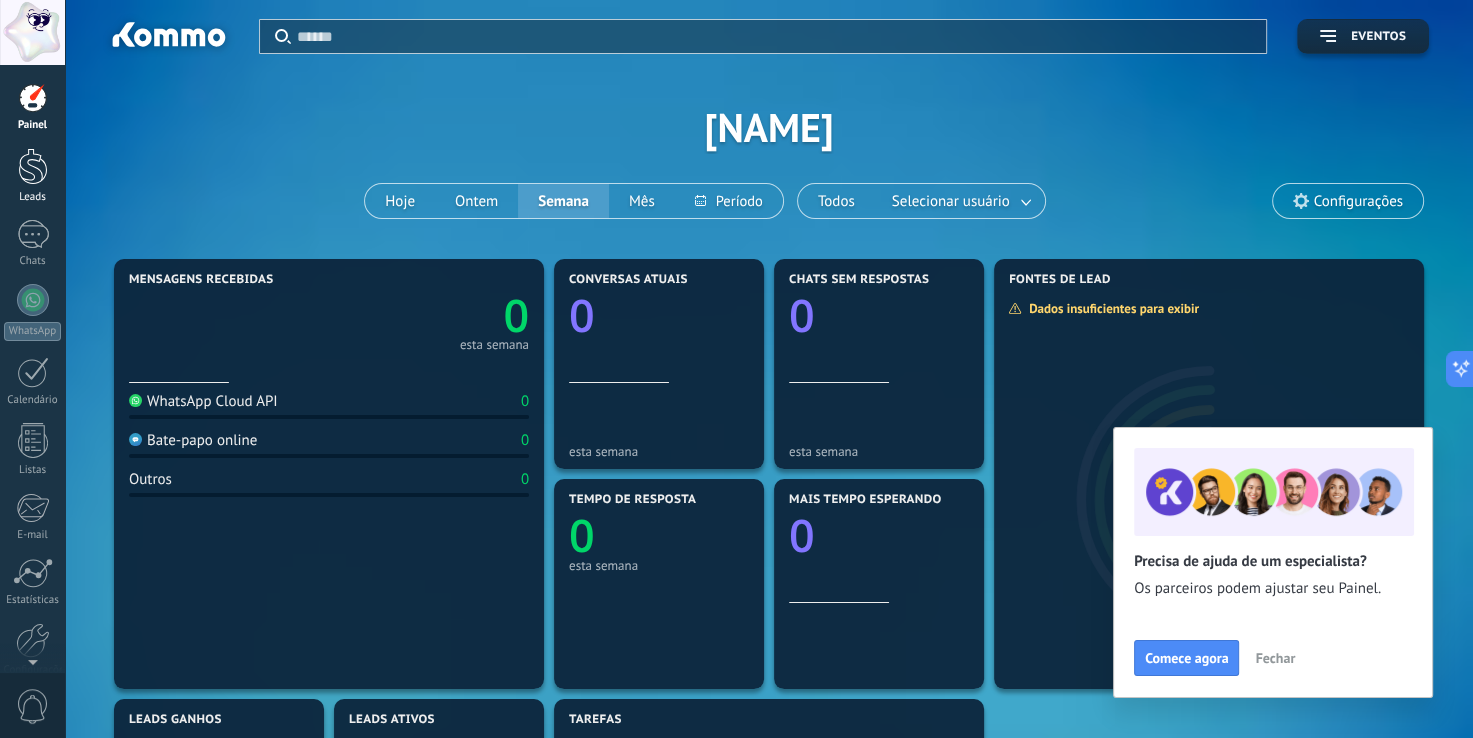 click at bounding box center (33, 166) 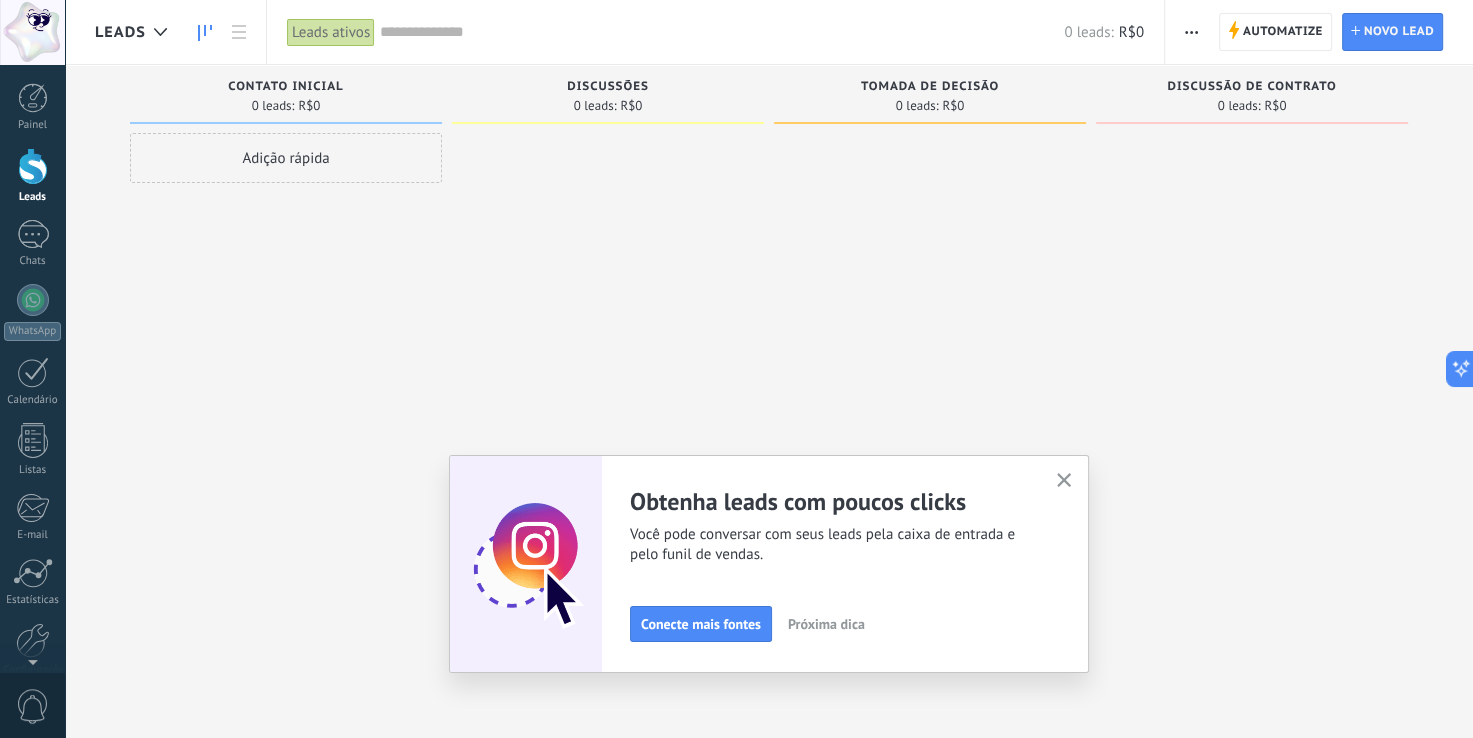 click on "Próxima dica" at bounding box center [826, 624] 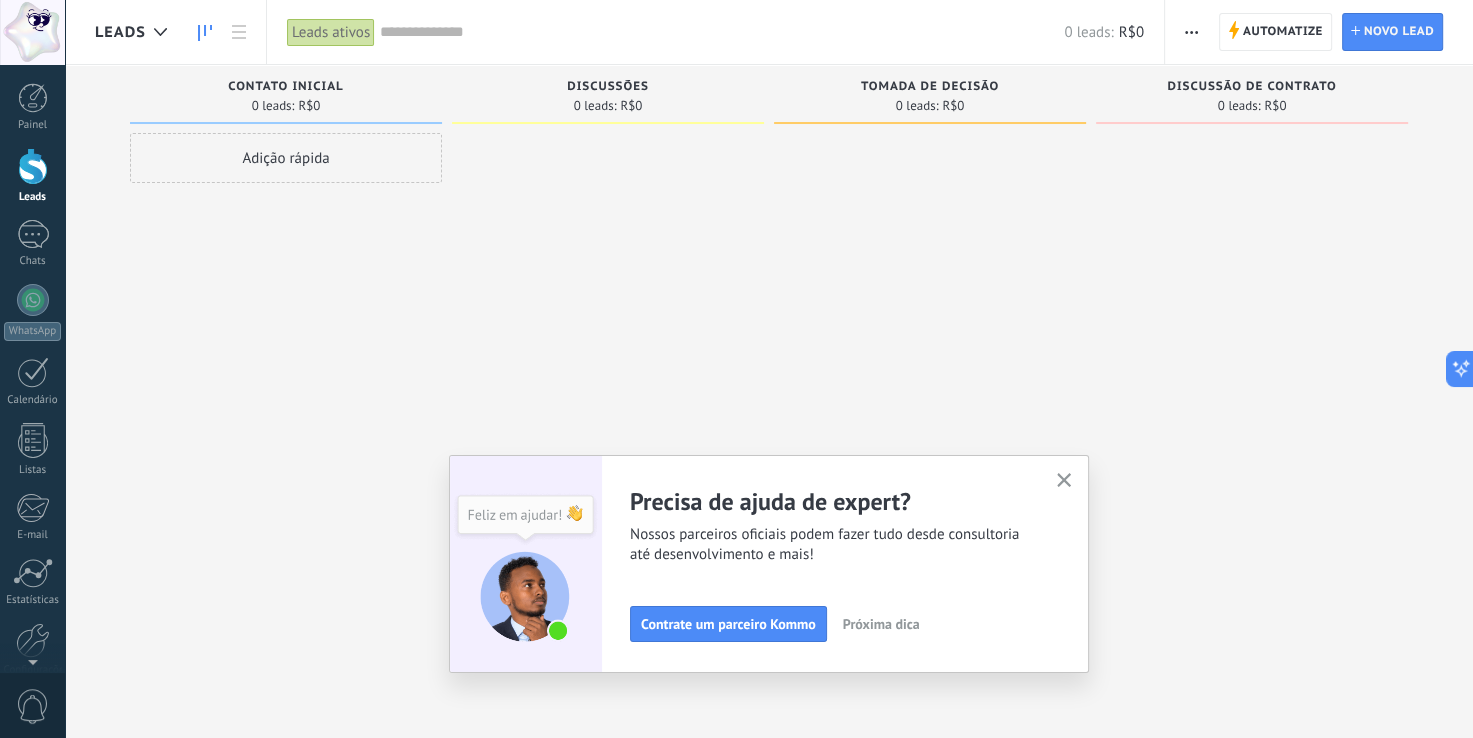 click on "Próxima dica" at bounding box center [881, 624] 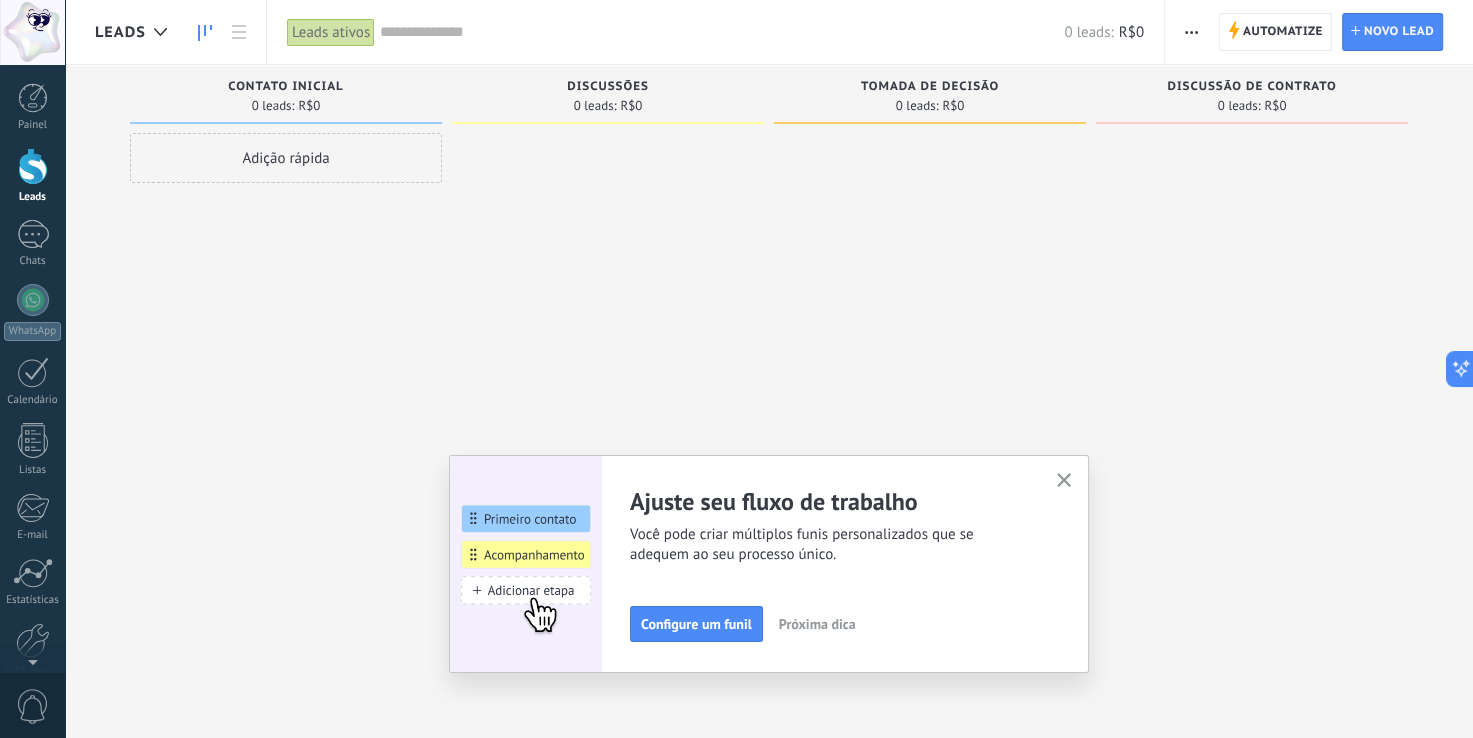 click on "Próxima dica" at bounding box center (817, 624) 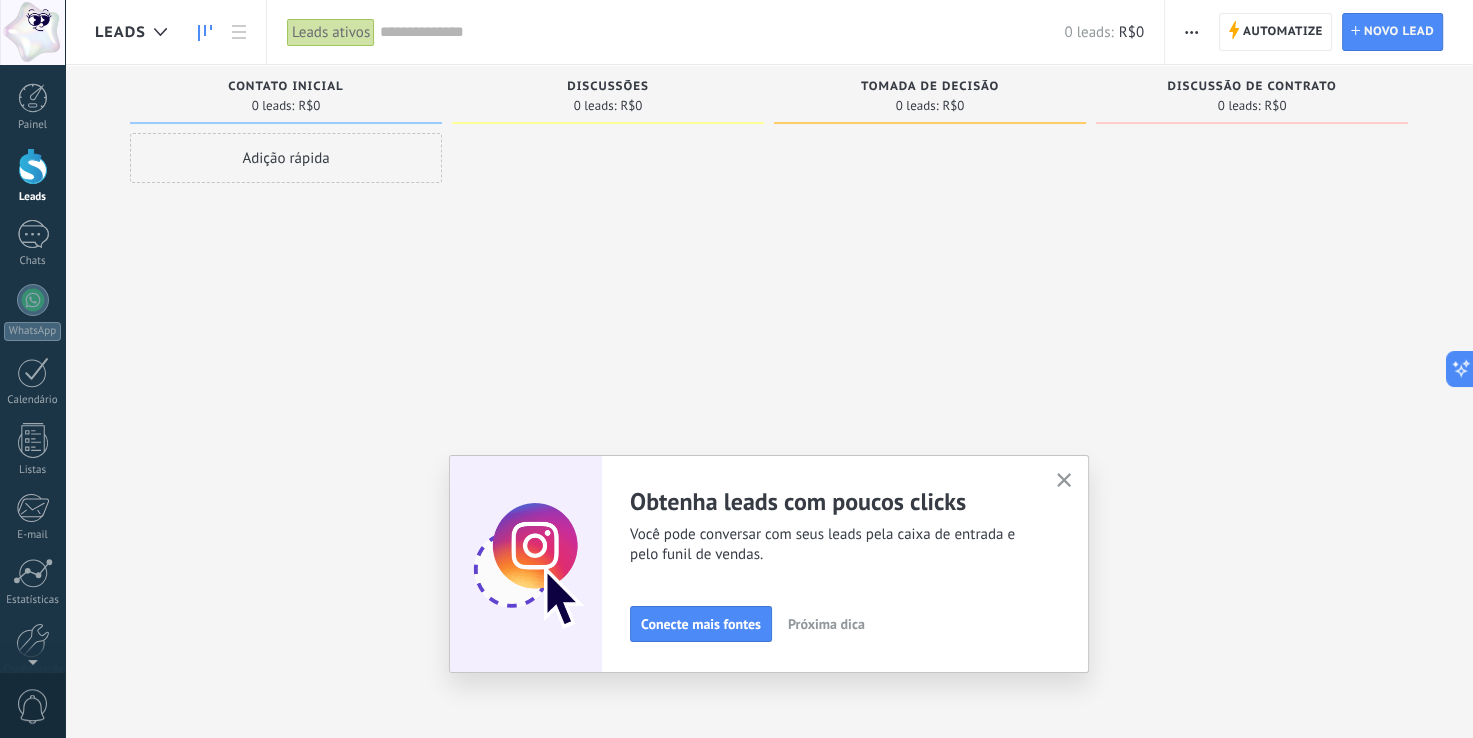 click on "Próxima dica" at bounding box center [826, 624] 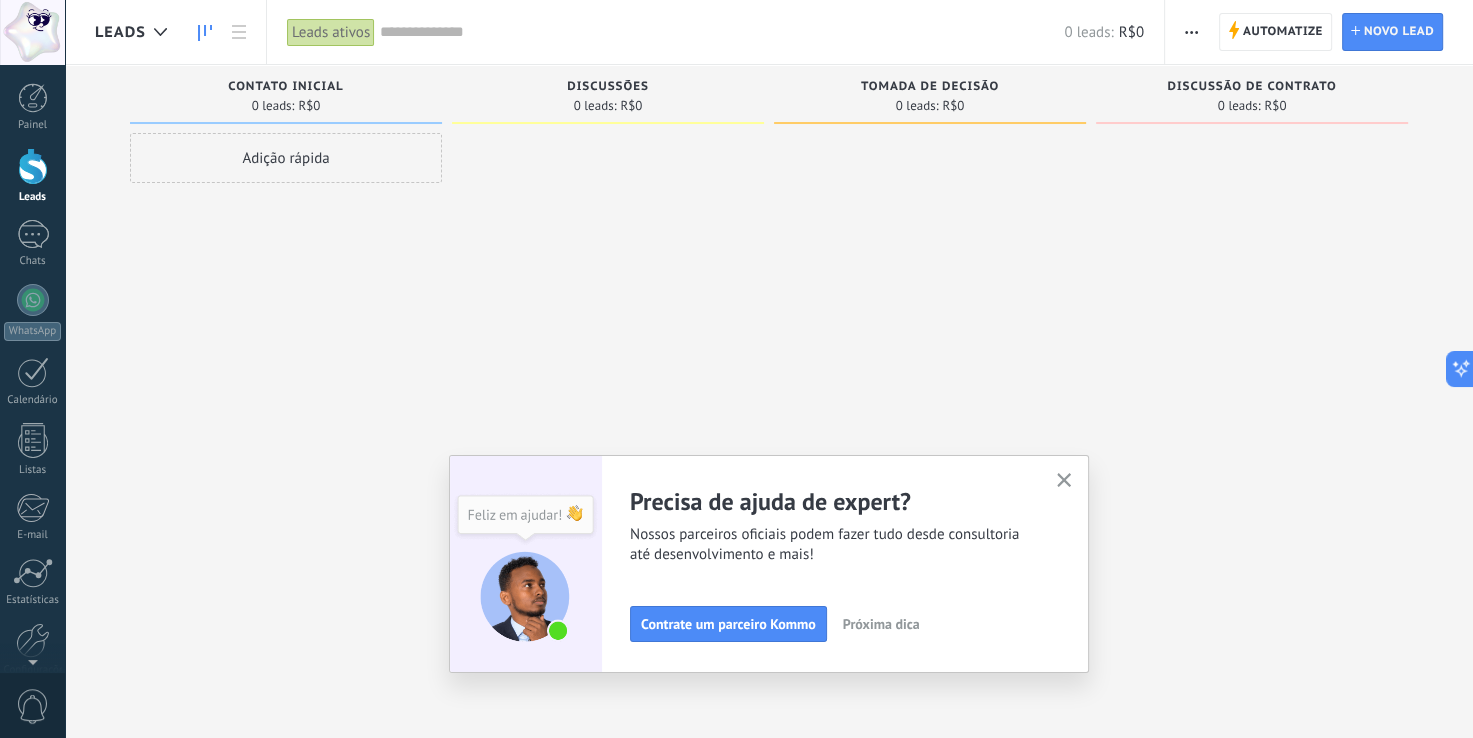 click on "Próxima dica" at bounding box center (881, 624) 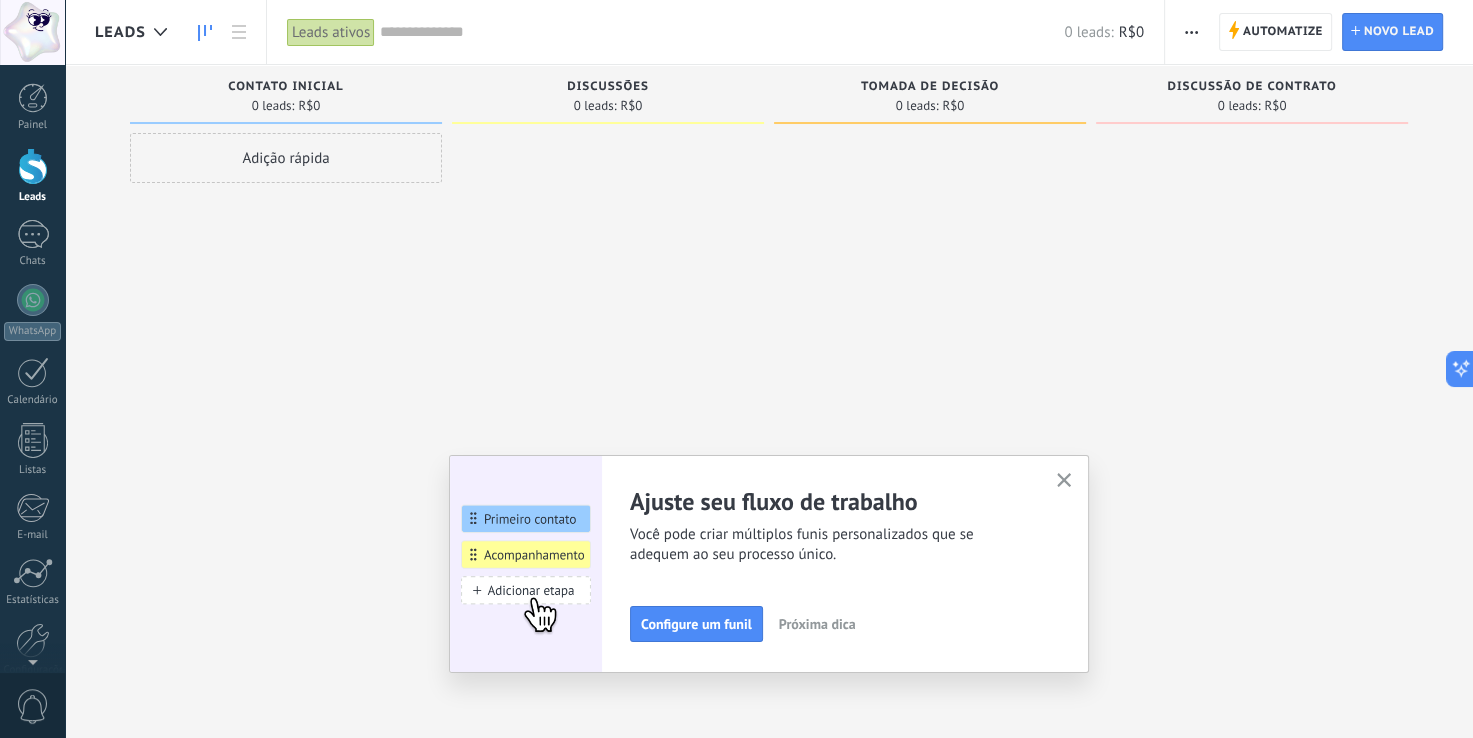 click 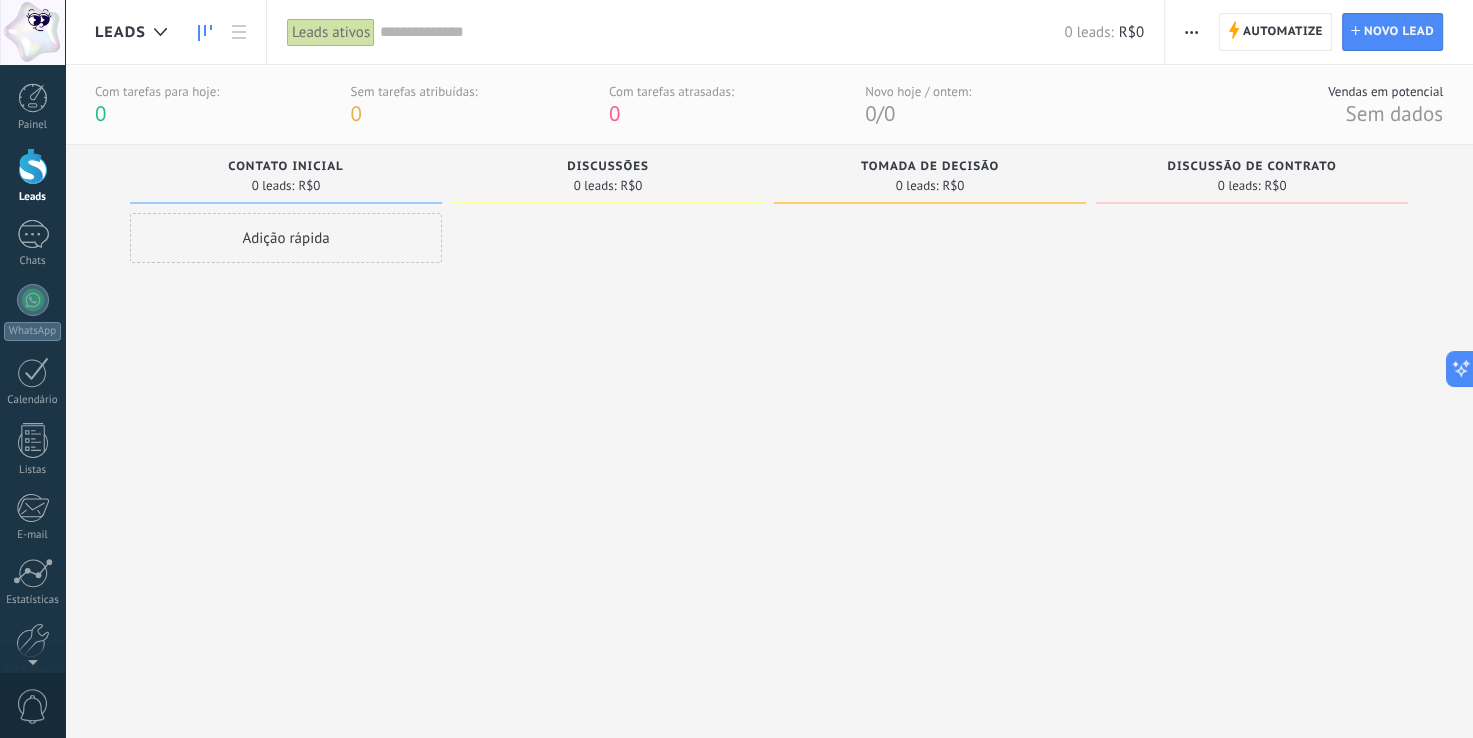 scroll, scrollTop: 0, scrollLeft: 0, axis: both 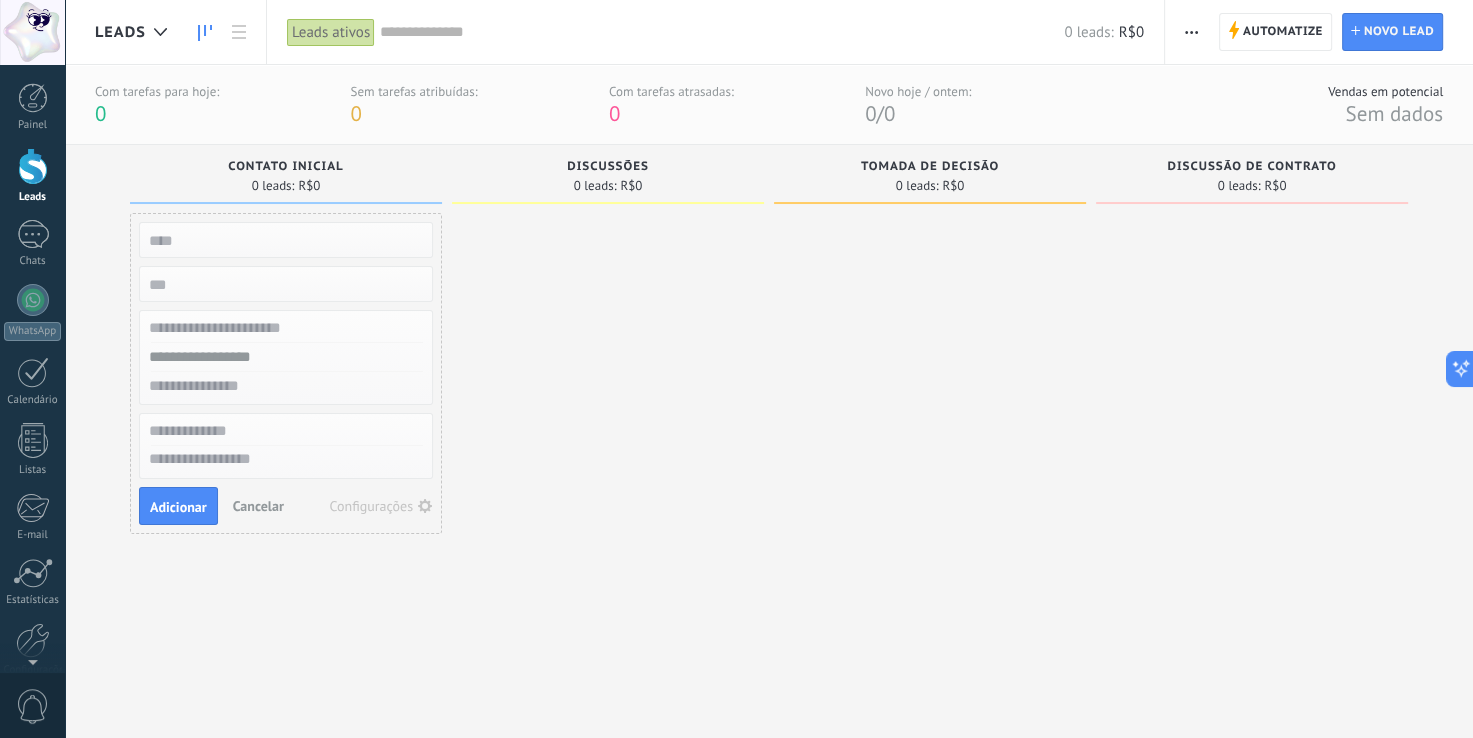 click at bounding box center (608, 451) 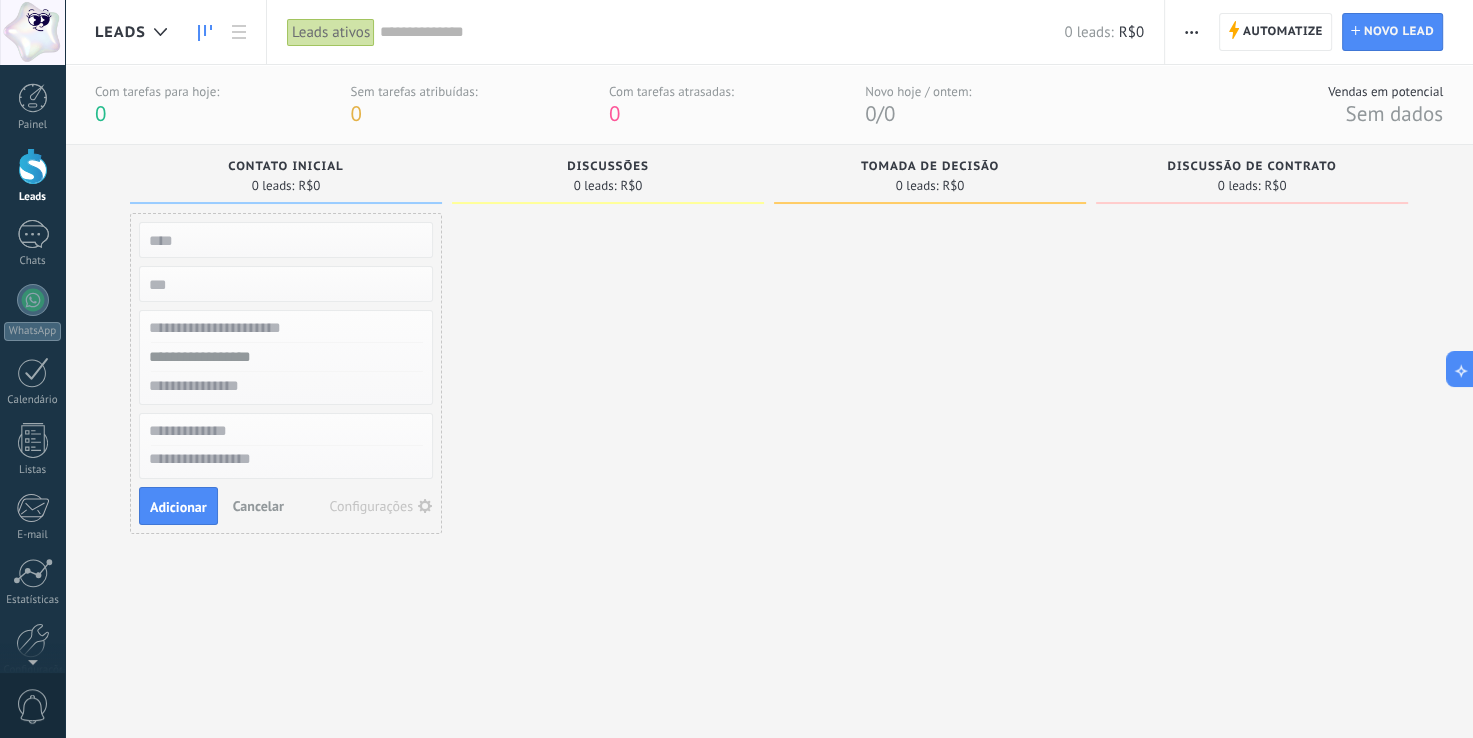 type on "**********" 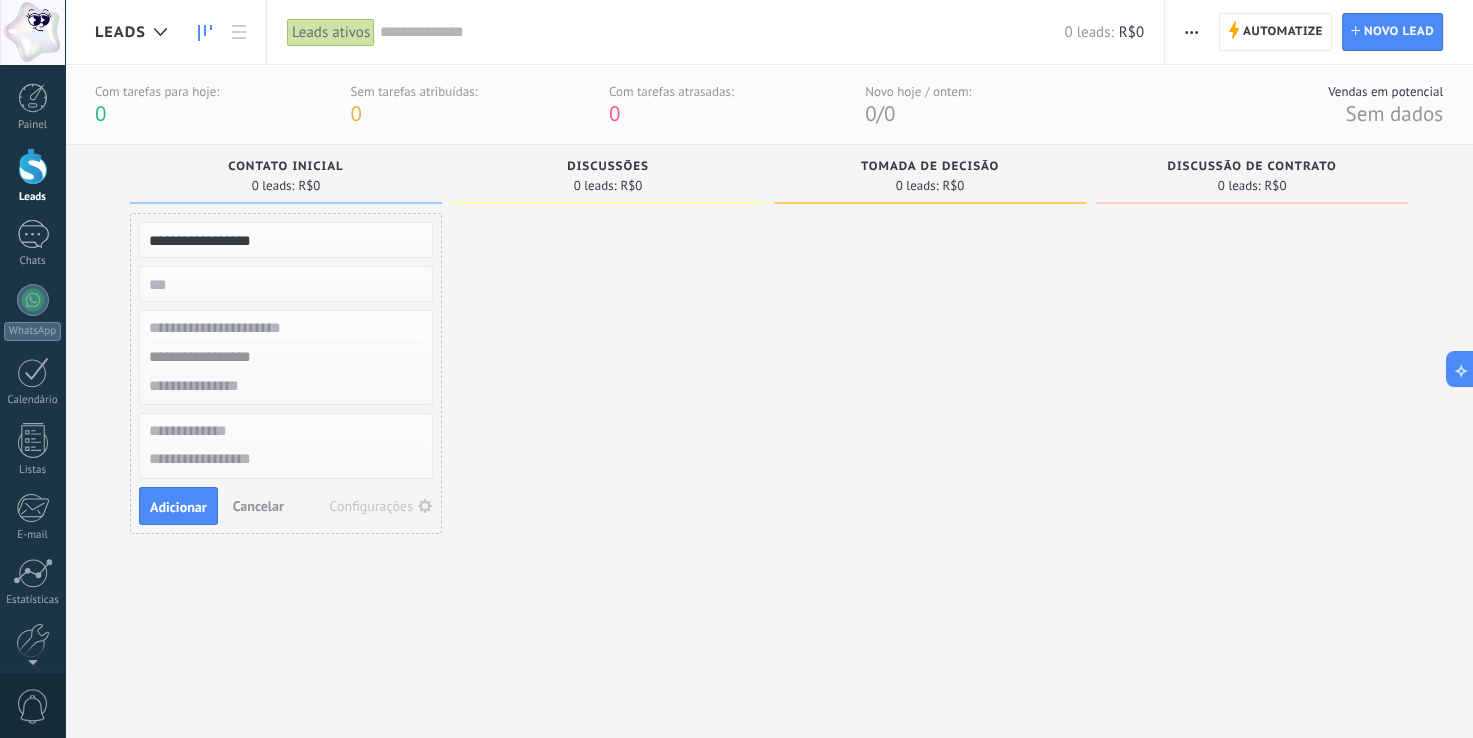 type on "**********" 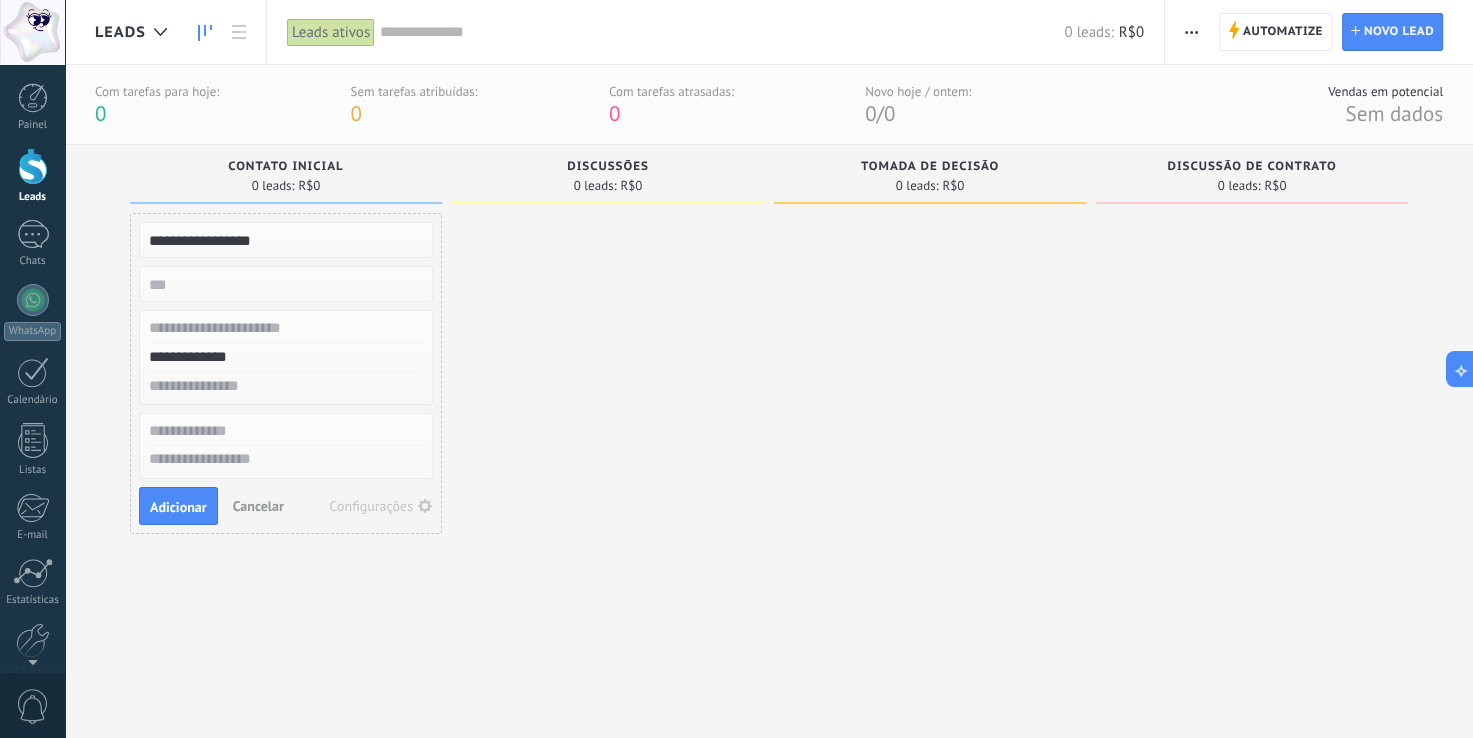 type on "**********" 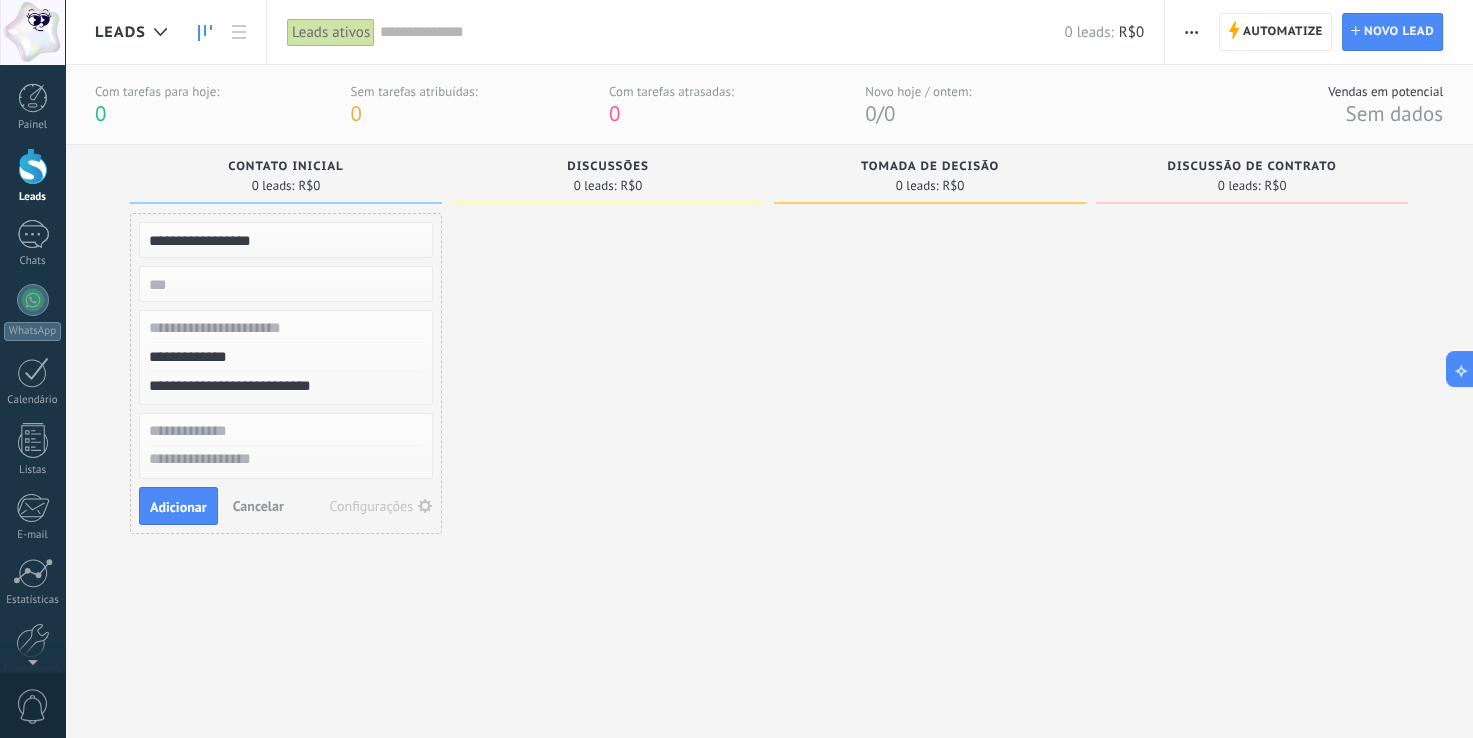 type on "*****" 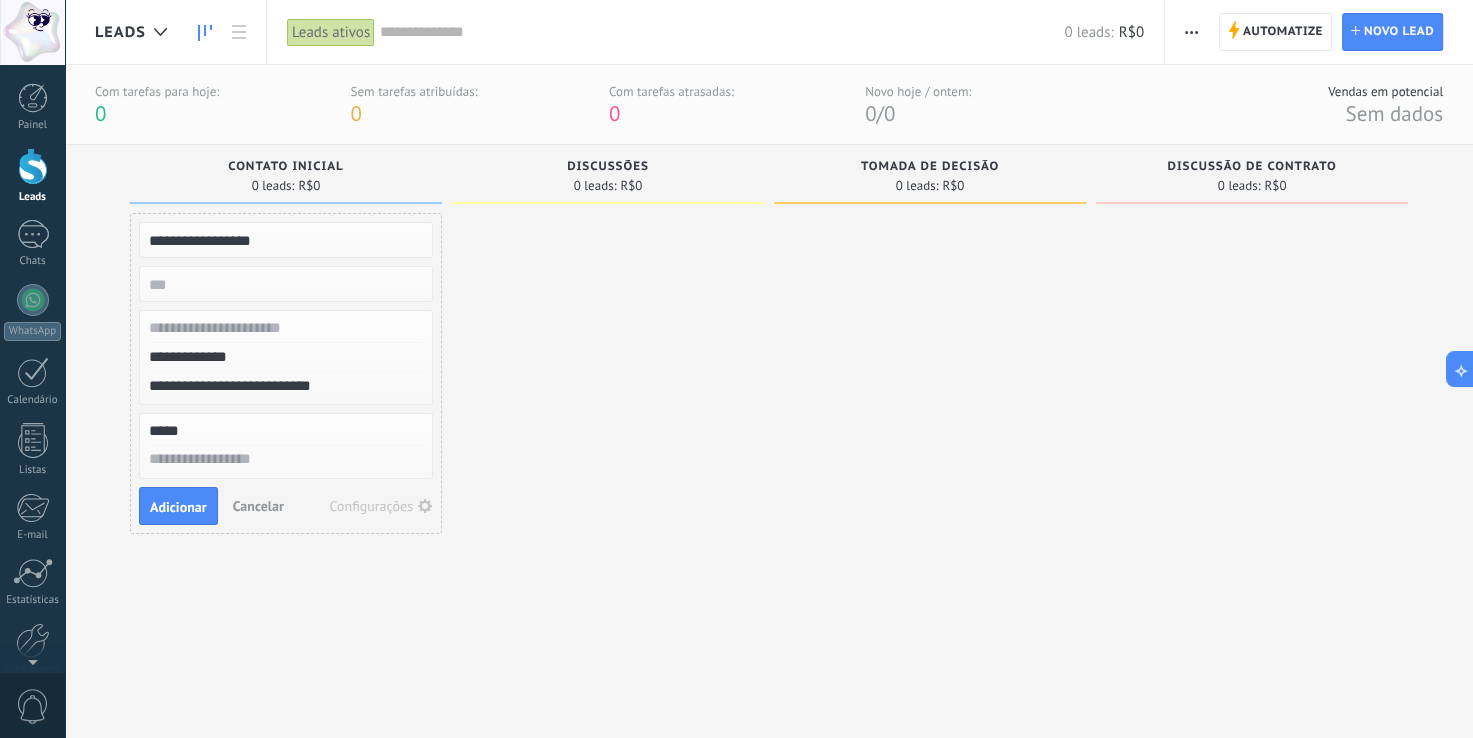 type on "*****" 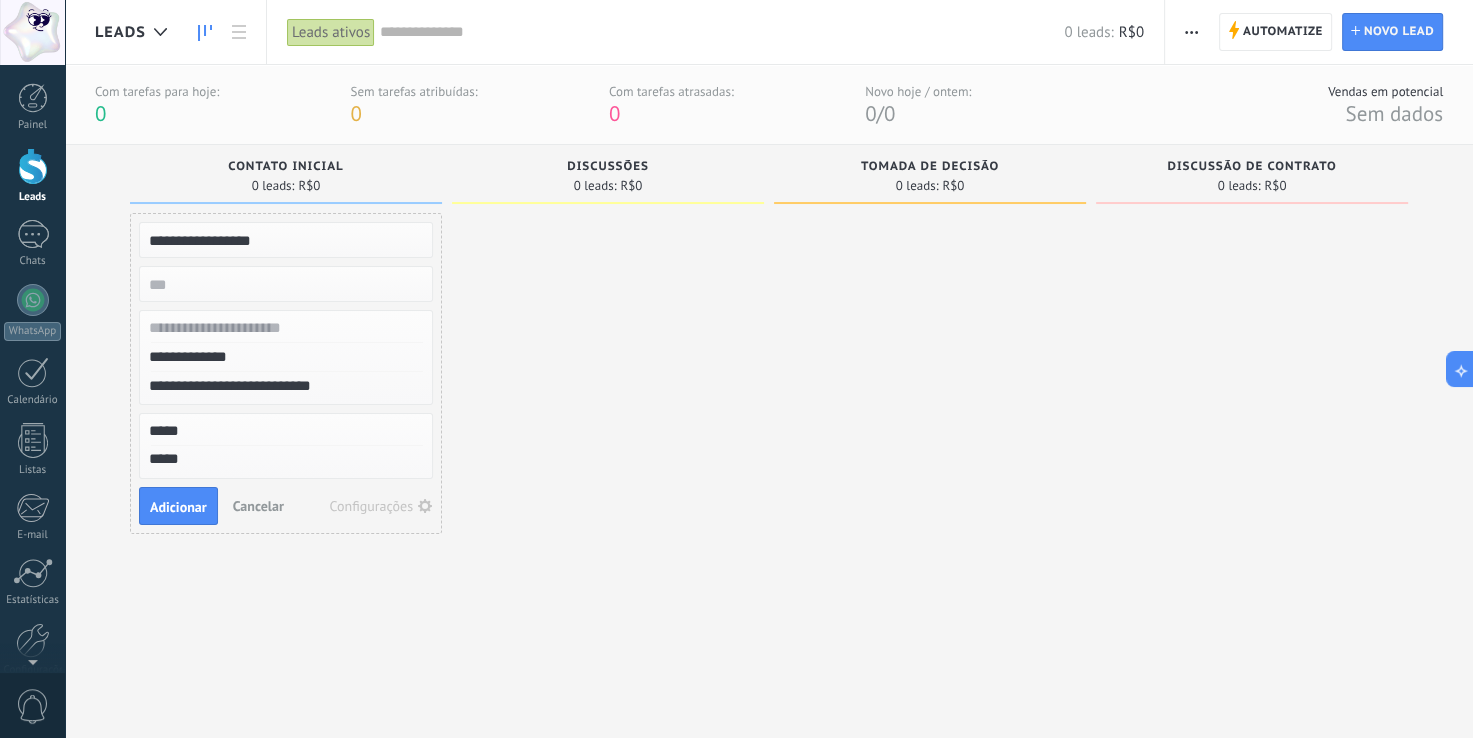 type on "**********" 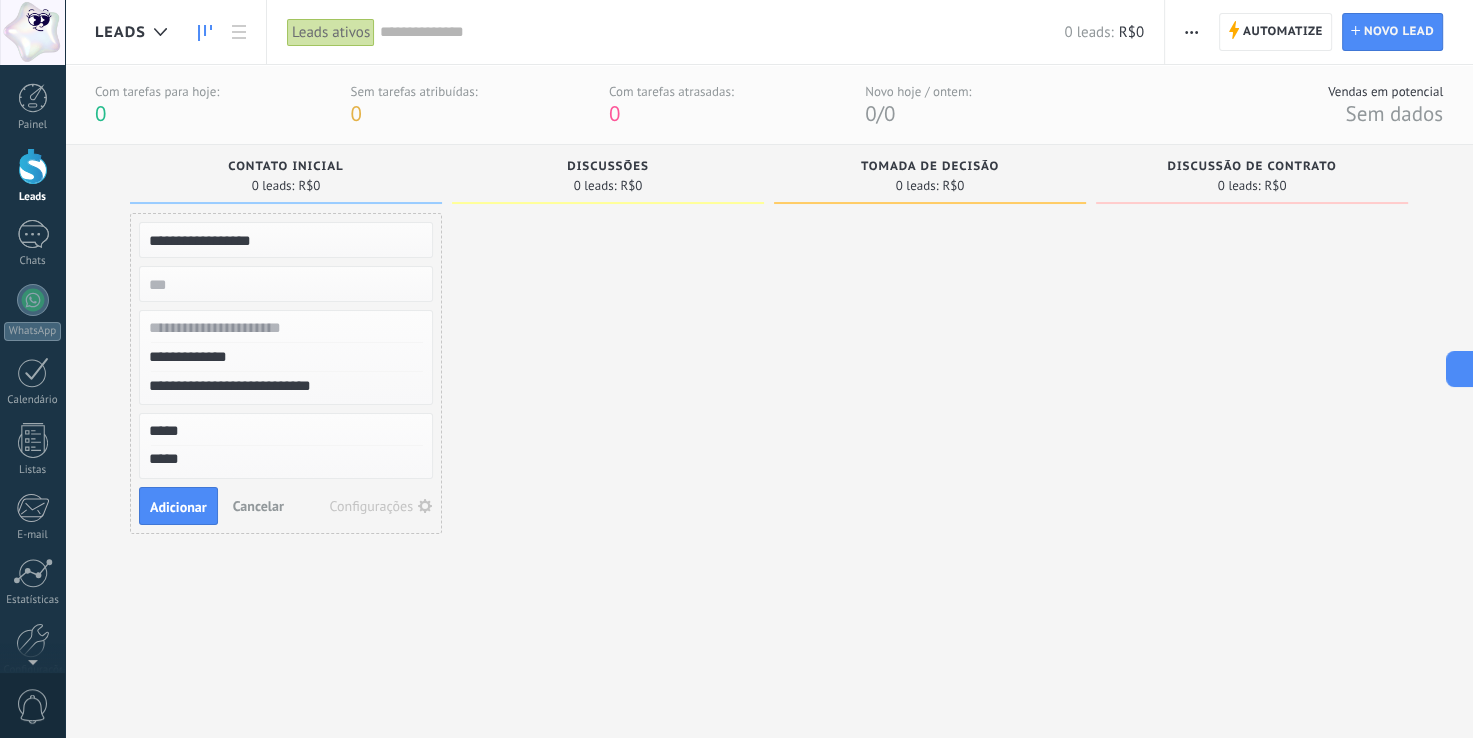 scroll, scrollTop: 19, scrollLeft: 0, axis: vertical 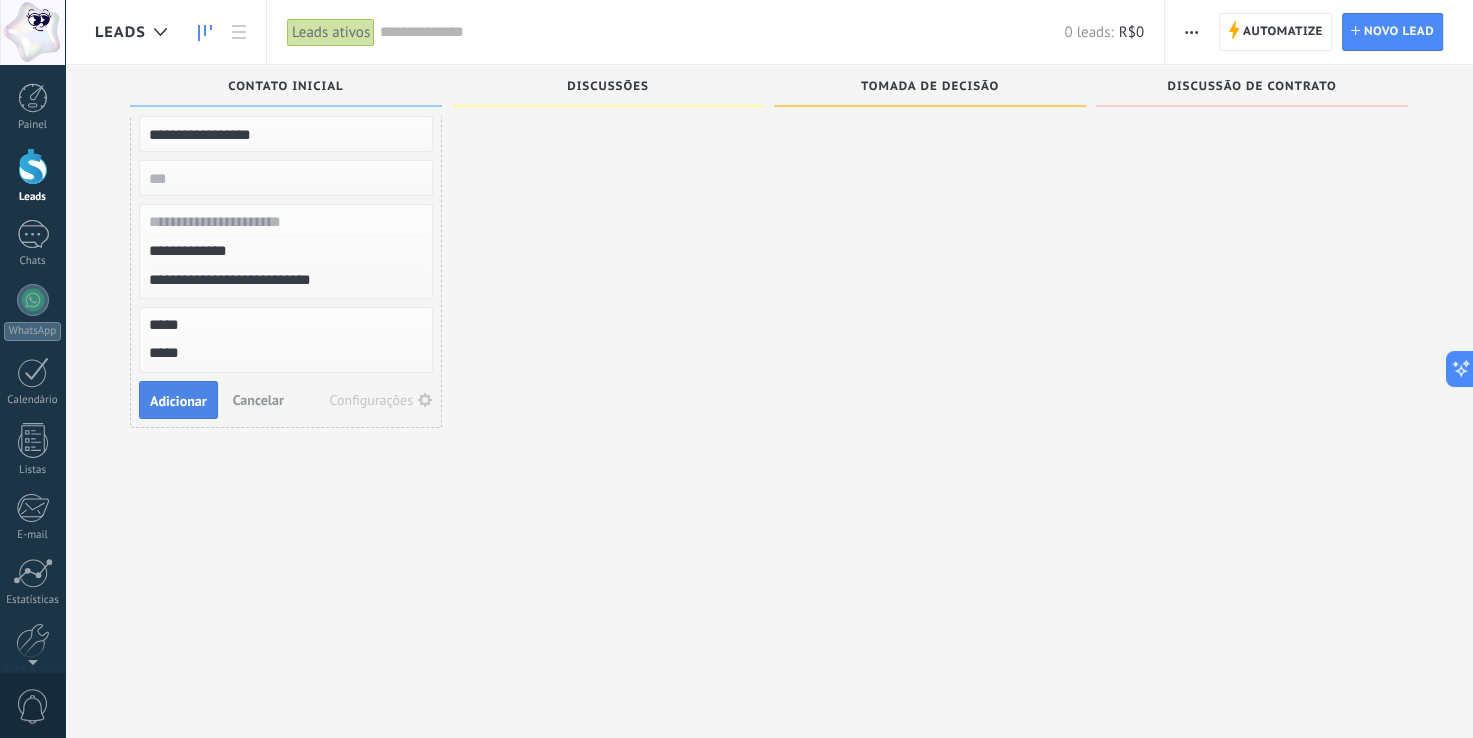click on "Adicionar" at bounding box center (178, 401) 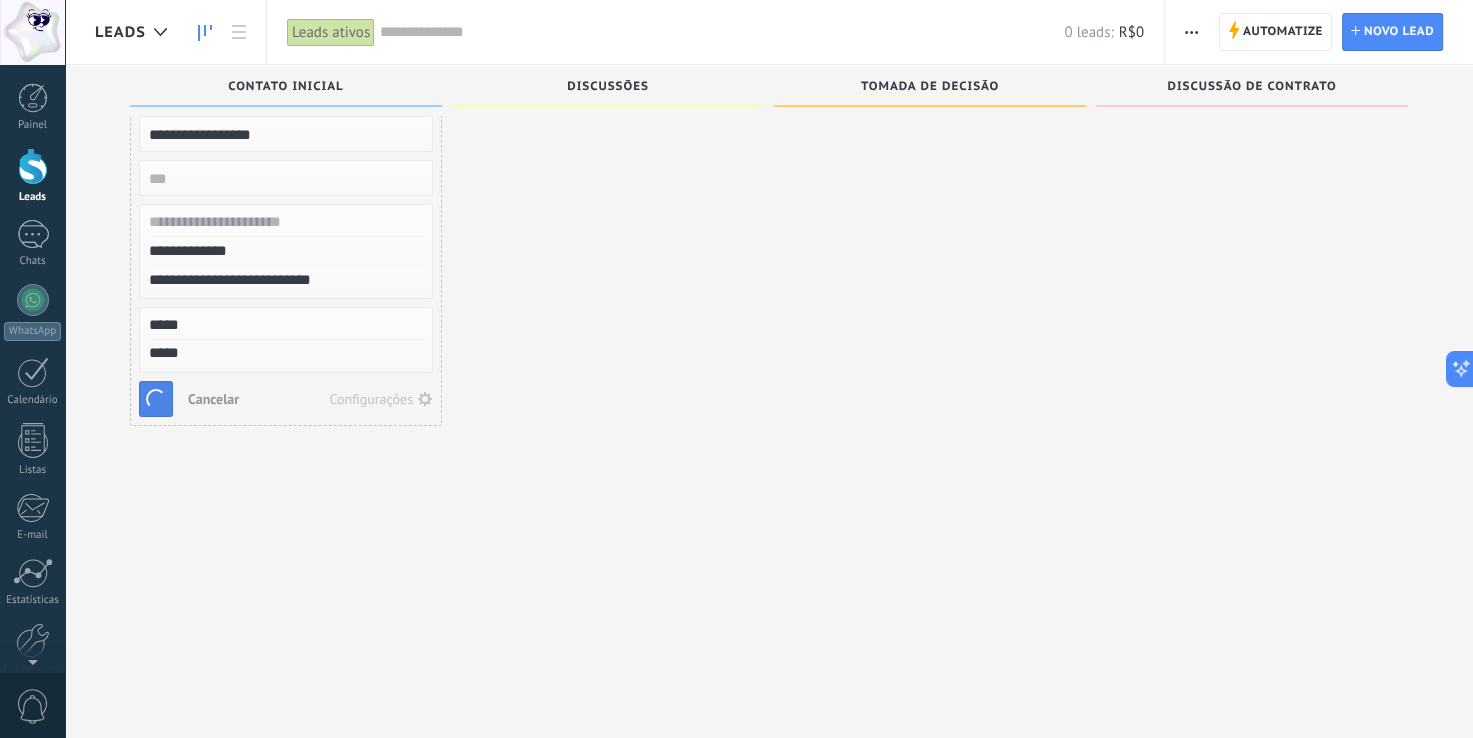 type on "**********" 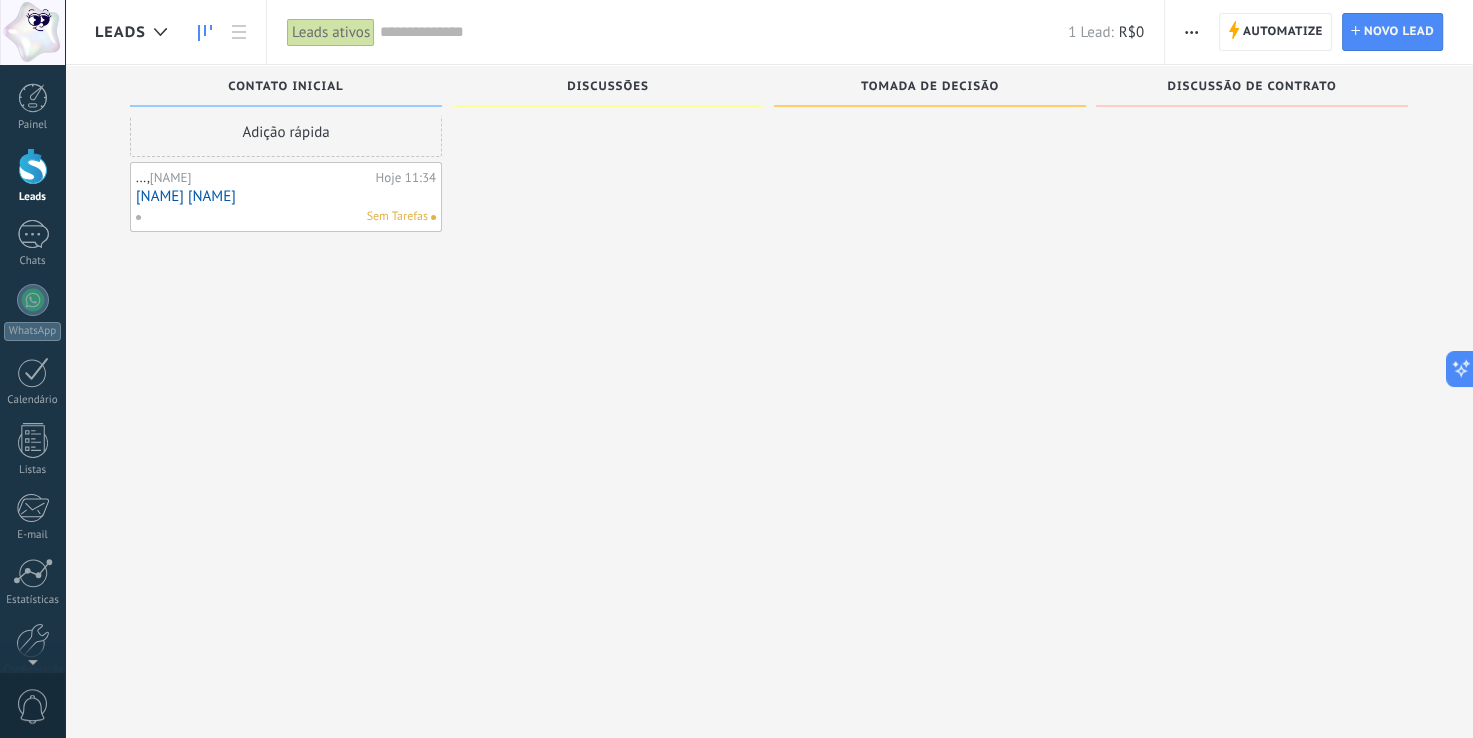 scroll, scrollTop: 19, scrollLeft: 0, axis: vertical 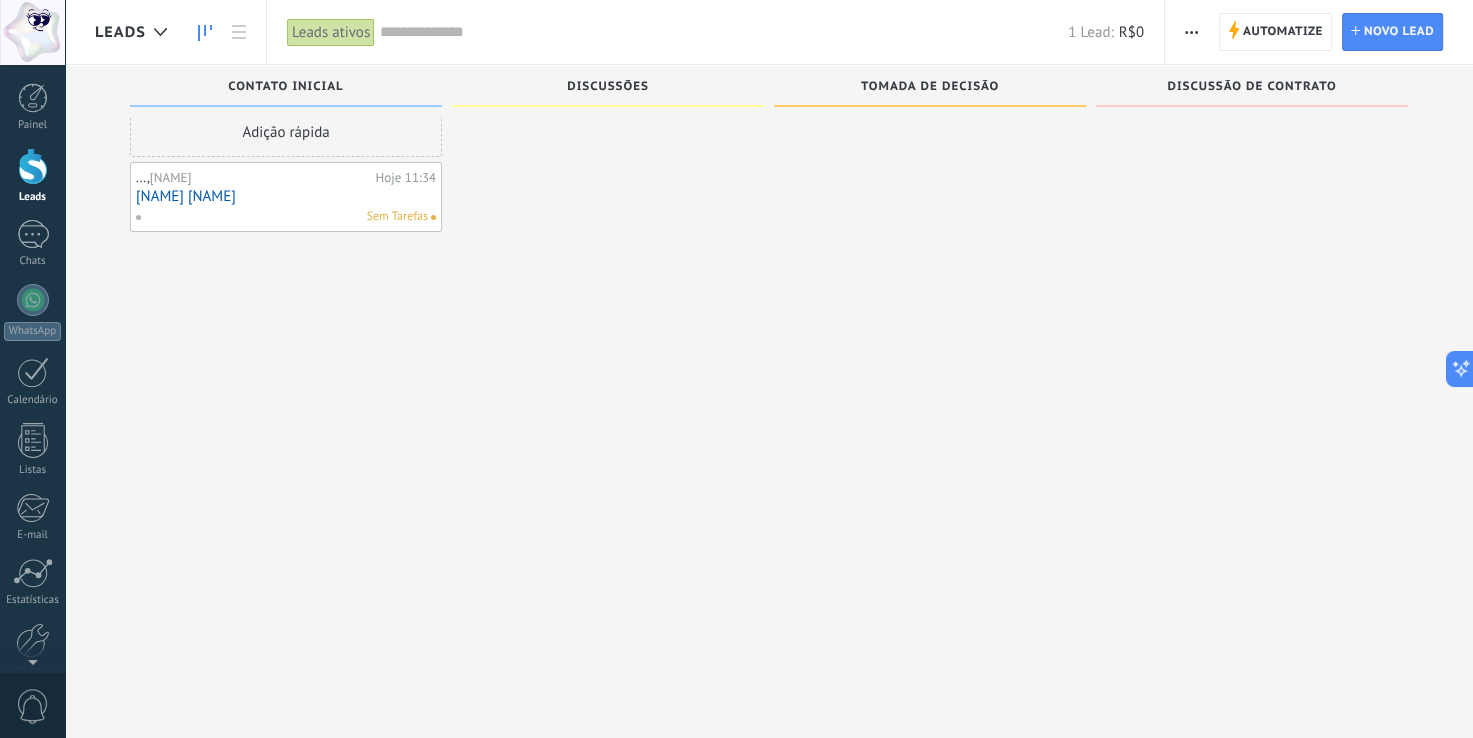 click on "Sem Tarefas" at bounding box center (397, 217) 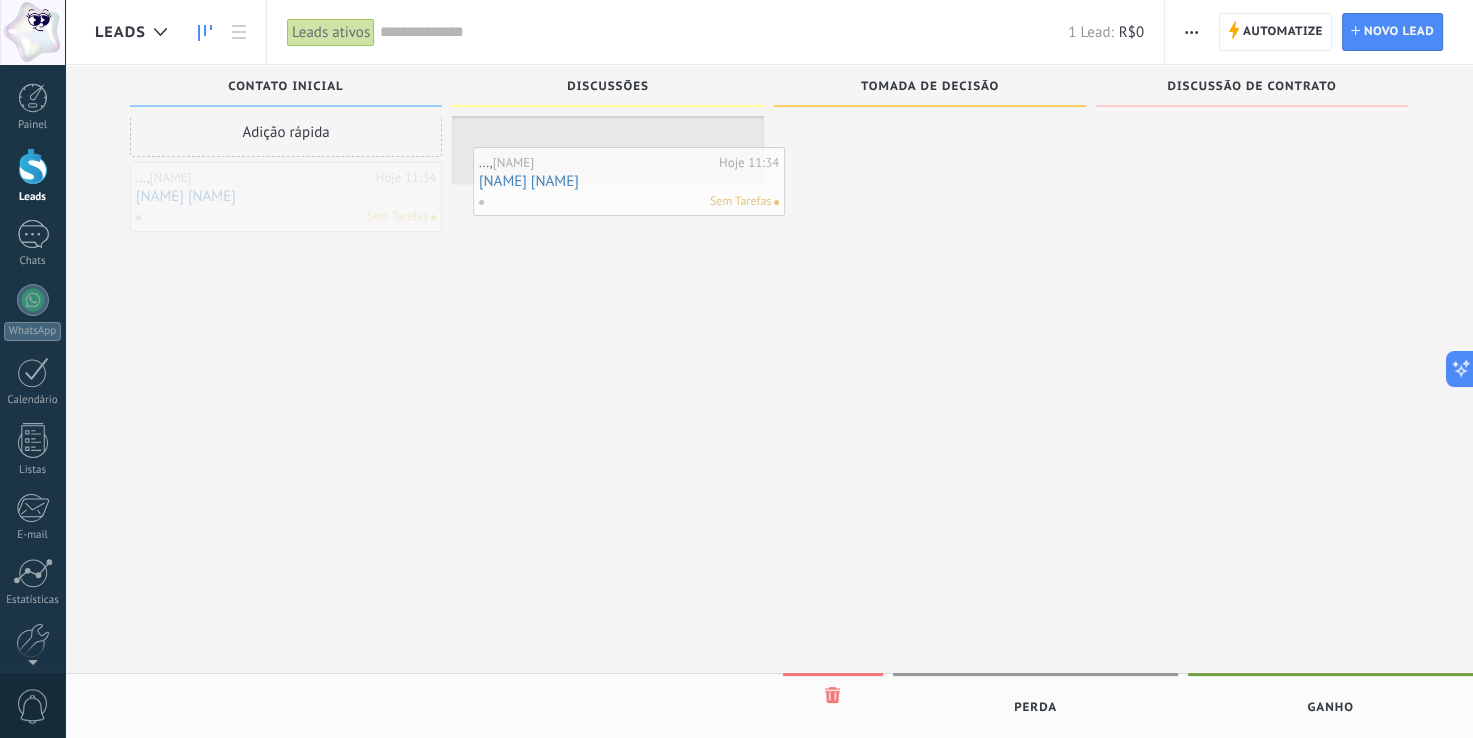 drag, startPoint x: 267, startPoint y: 206, endPoint x: 614, endPoint y: 190, distance: 347.36868 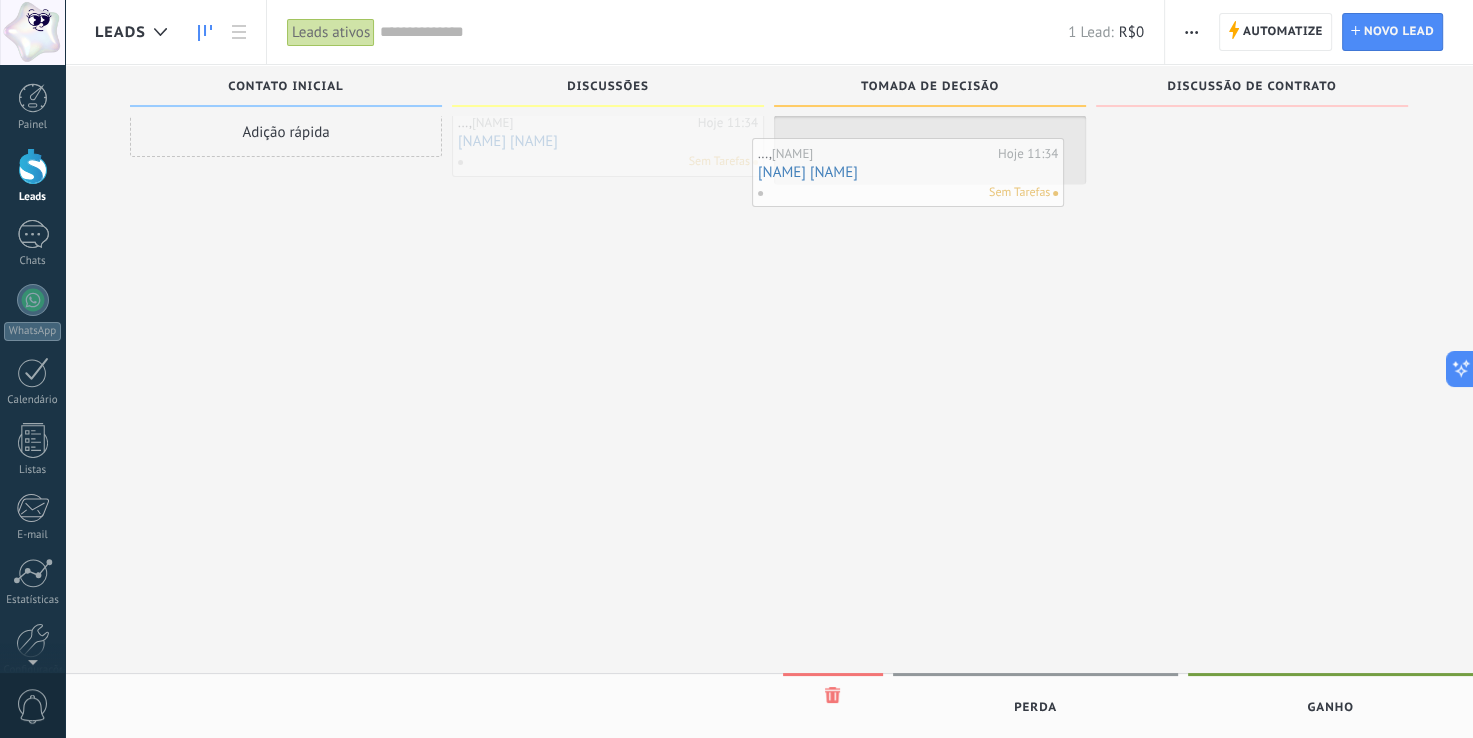 drag, startPoint x: 597, startPoint y: 149, endPoint x: 900, endPoint y: 179, distance: 304.48154 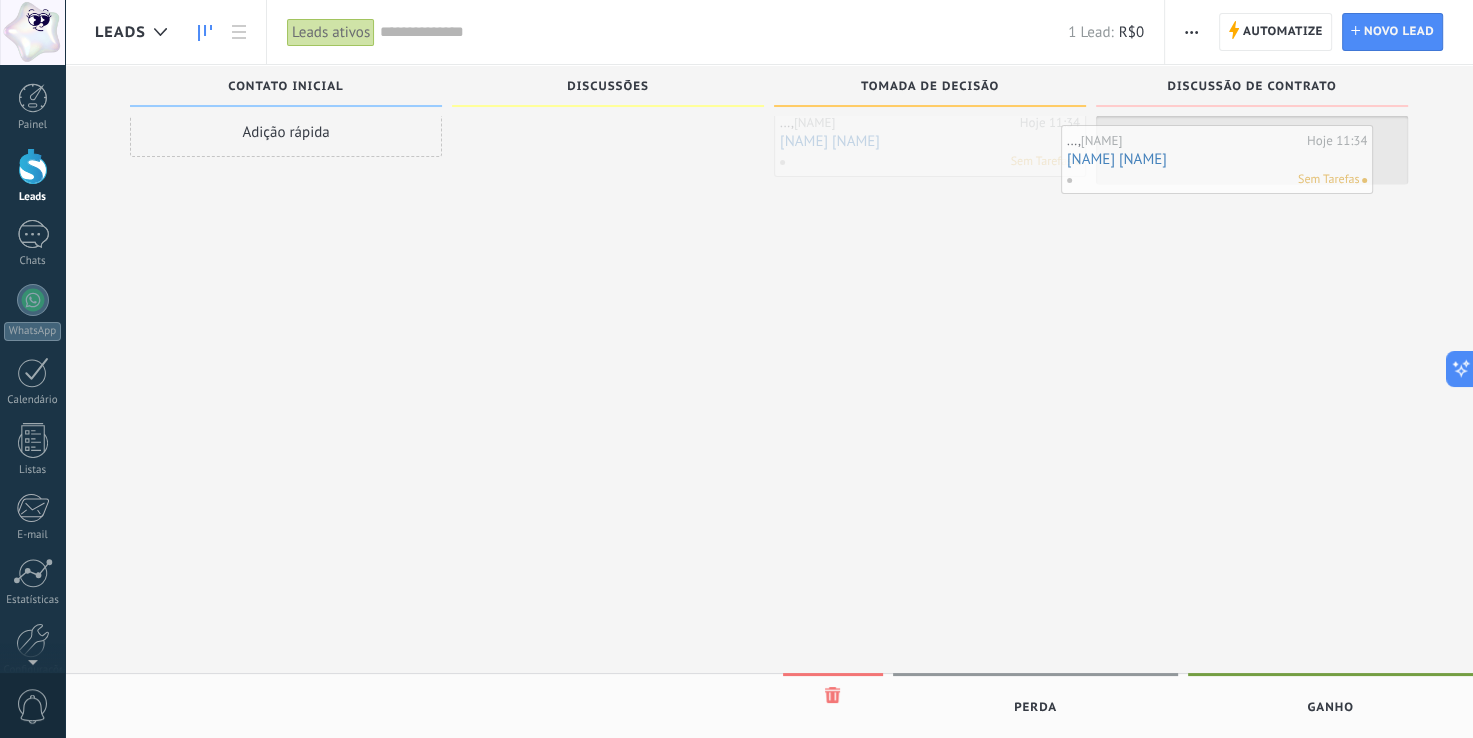 drag, startPoint x: 897, startPoint y: 158, endPoint x: 1199, endPoint y: 163, distance: 302.04138 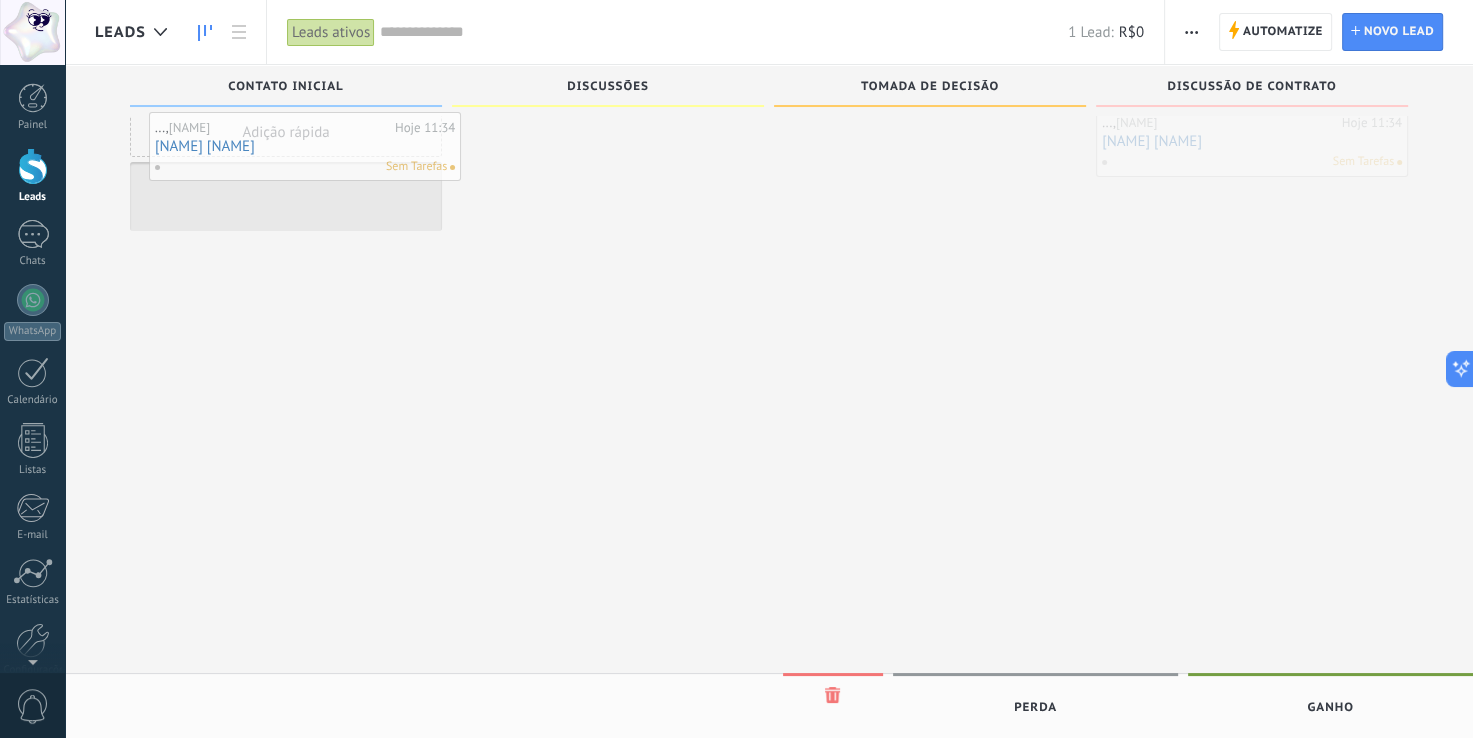 drag, startPoint x: 1199, startPoint y: 158, endPoint x: 252, endPoint y: 163, distance: 947.0132 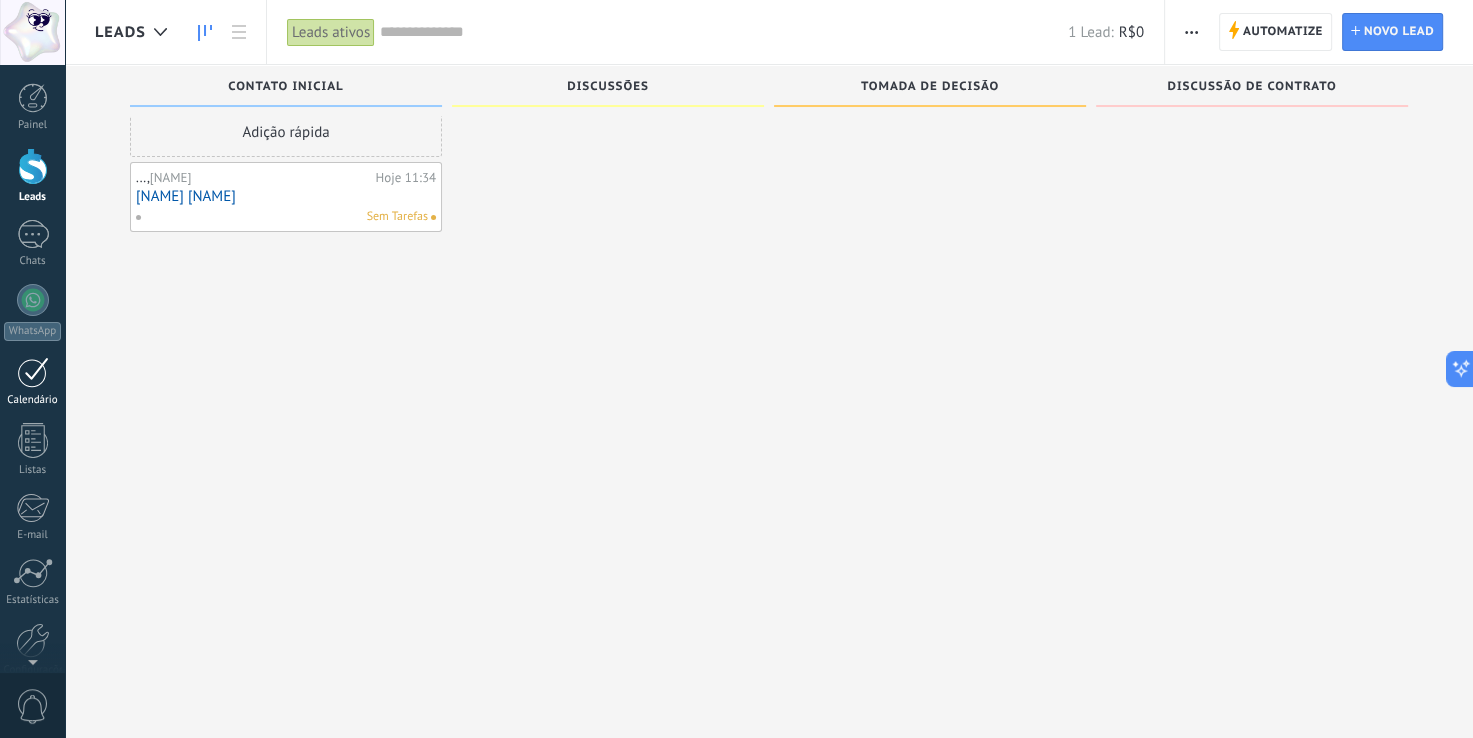 click at bounding box center [33, 372] 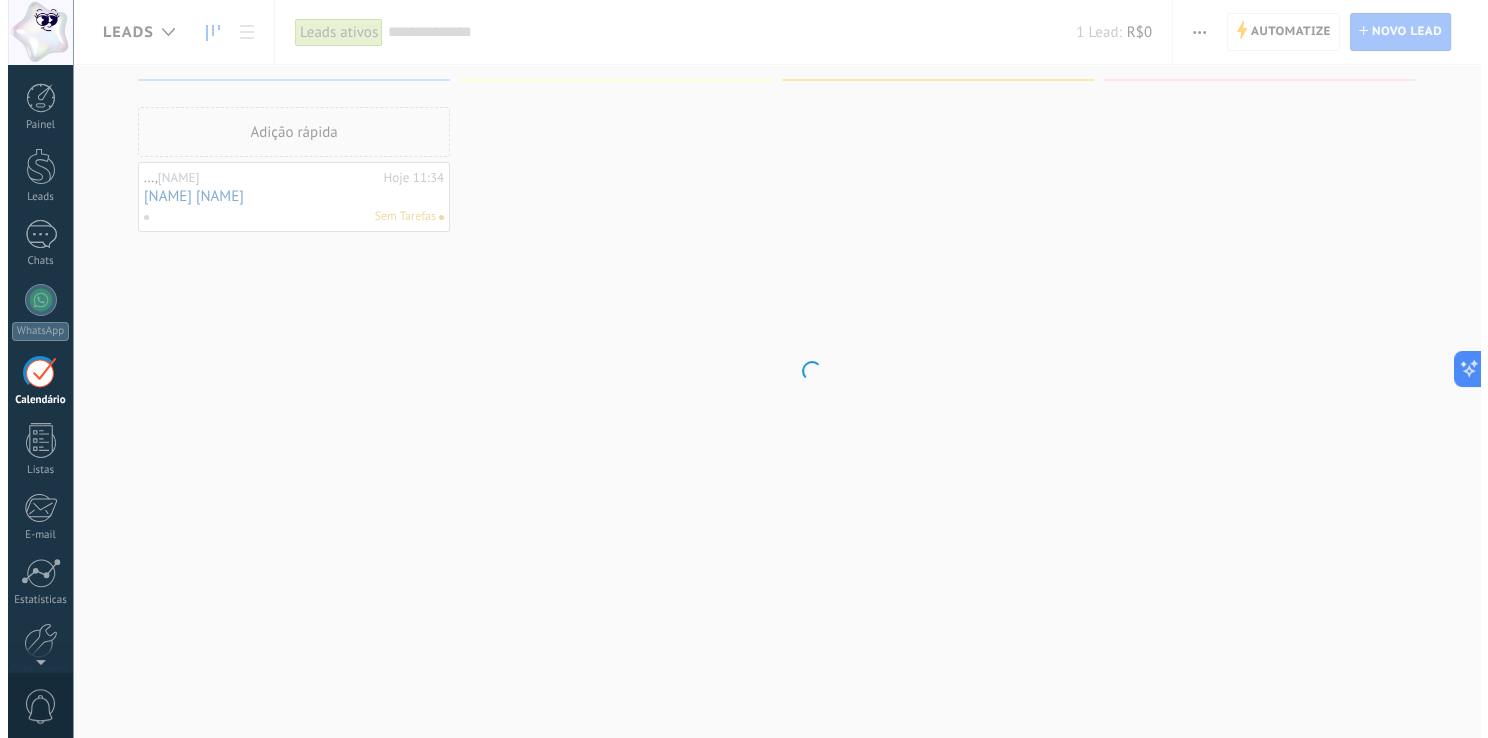 scroll, scrollTop: 0, scrollLeft: 0, axis: both 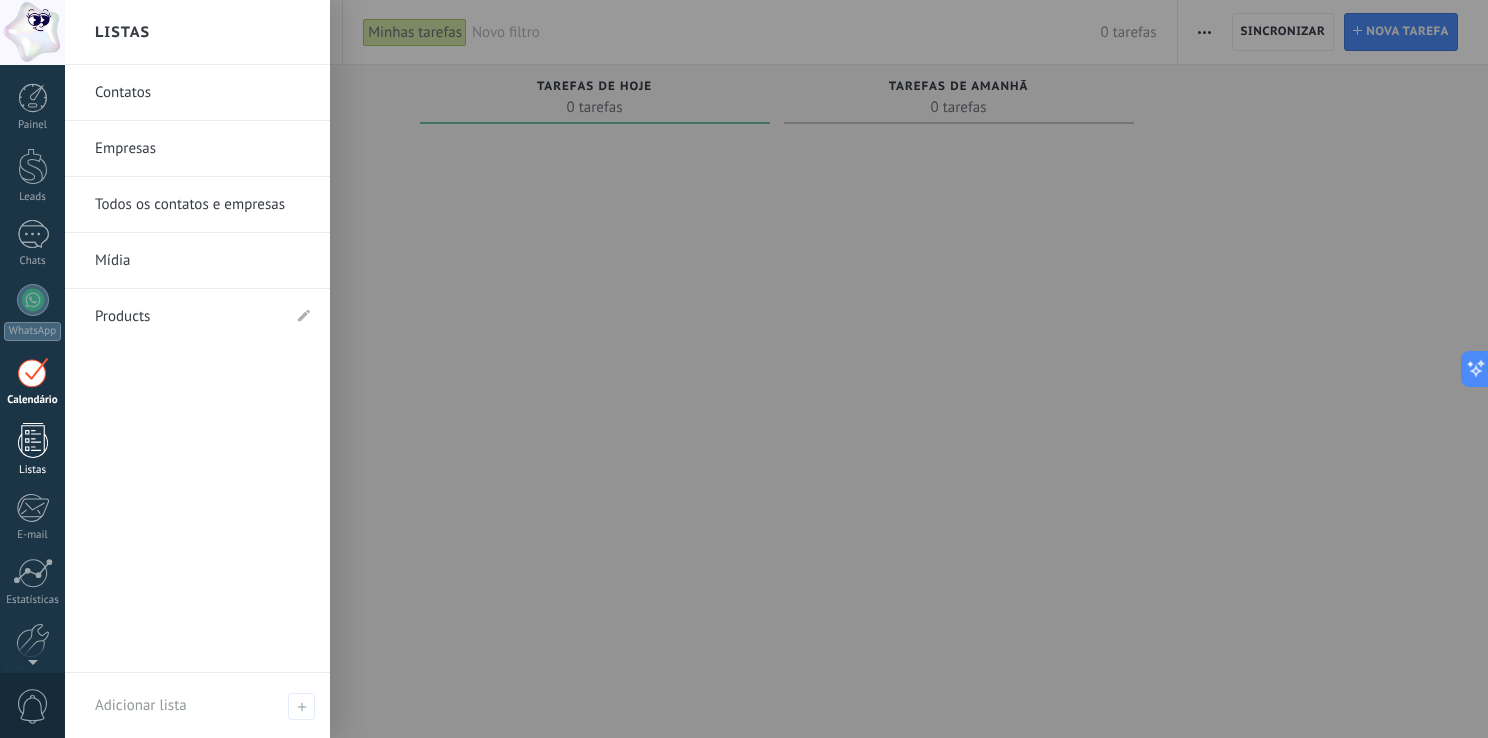 click at bounding box center [33, 440] 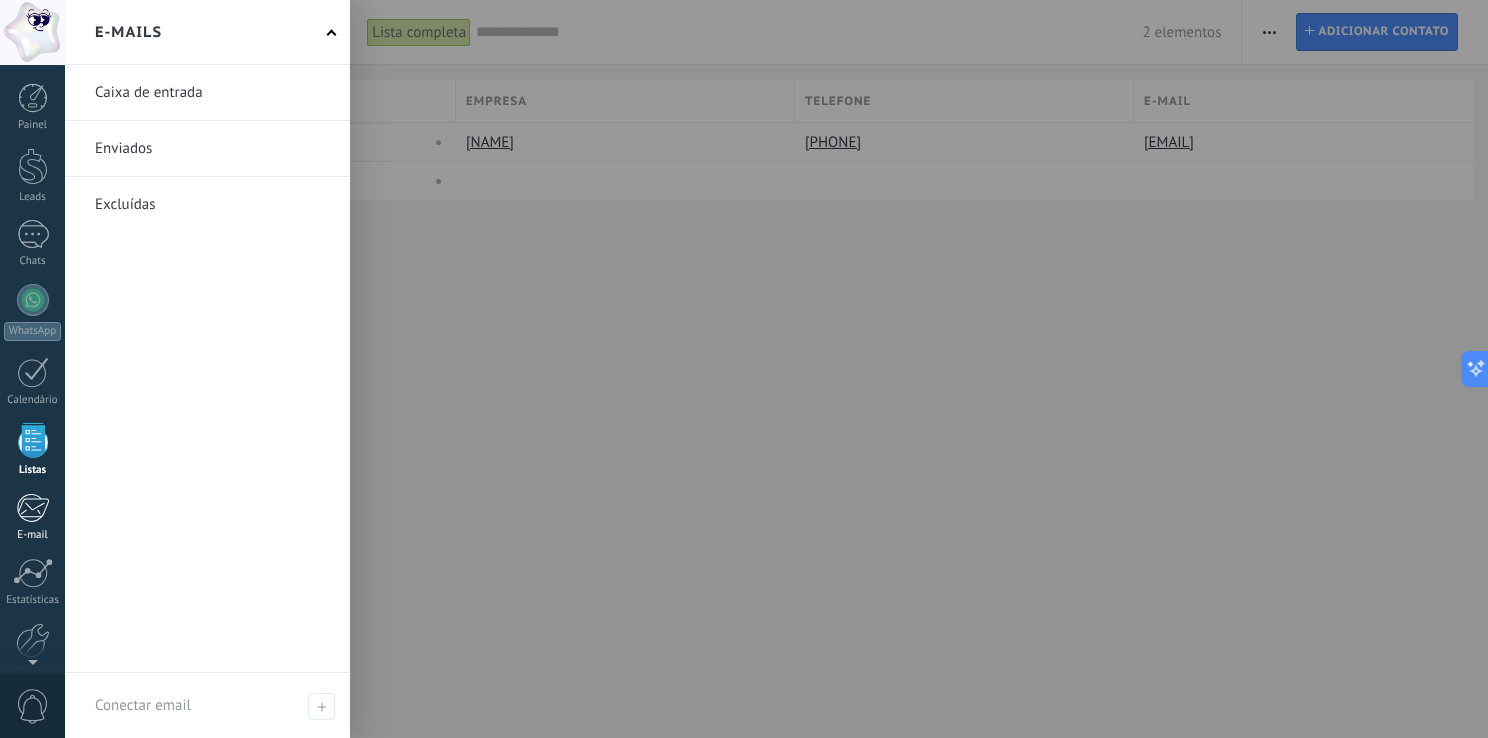click at bounding box center (32, 508) 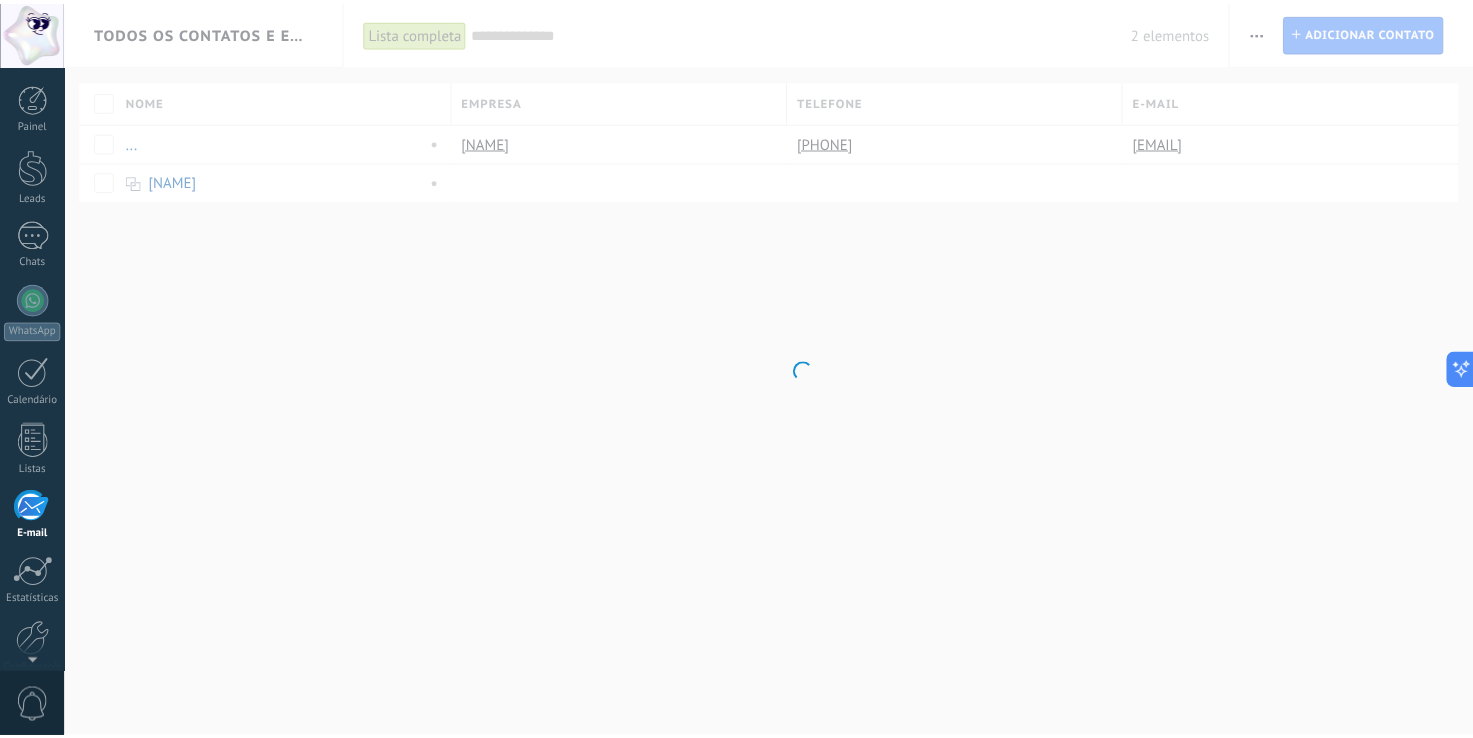 scroll, scrollTop: 92, scrollLeft: 0, axis: vertical 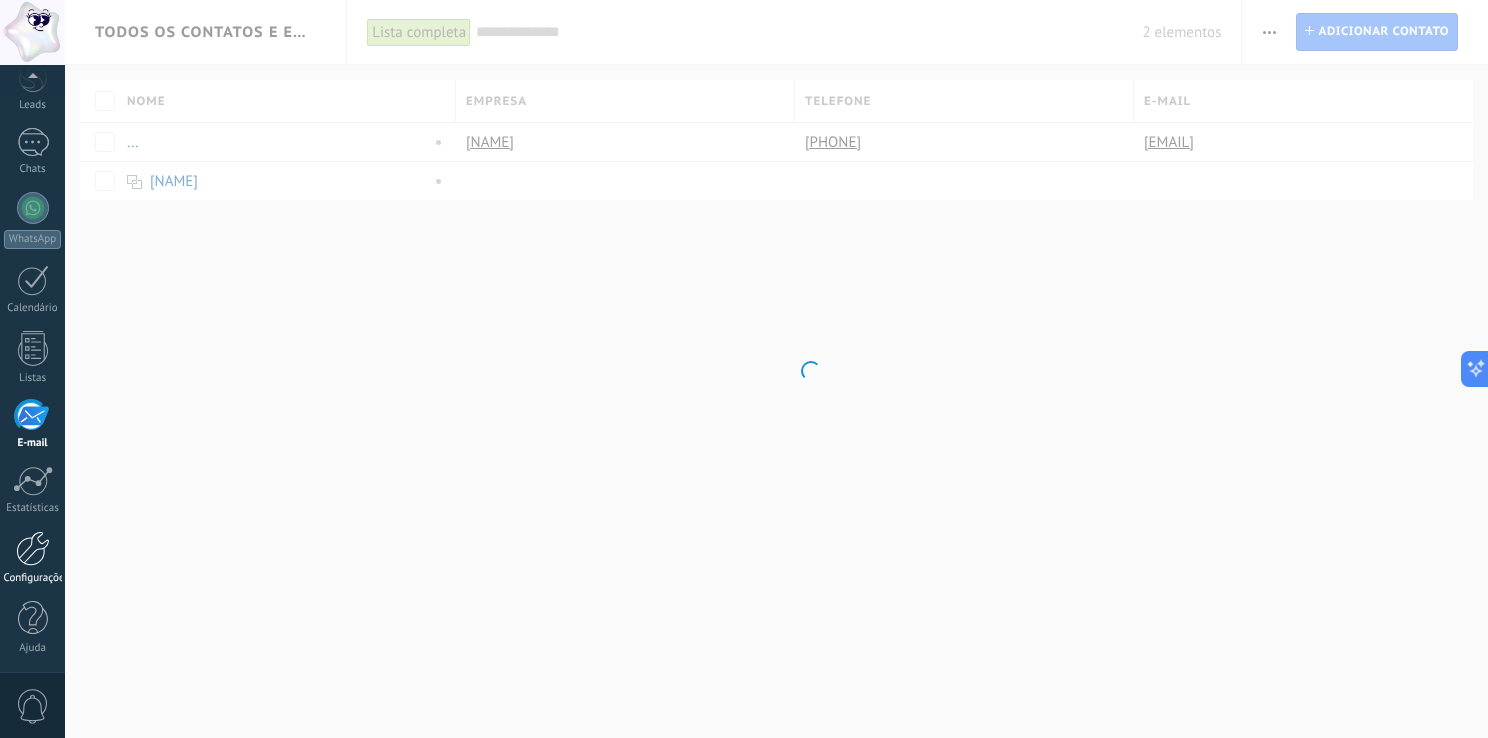 click at bounding box center [33, 548] 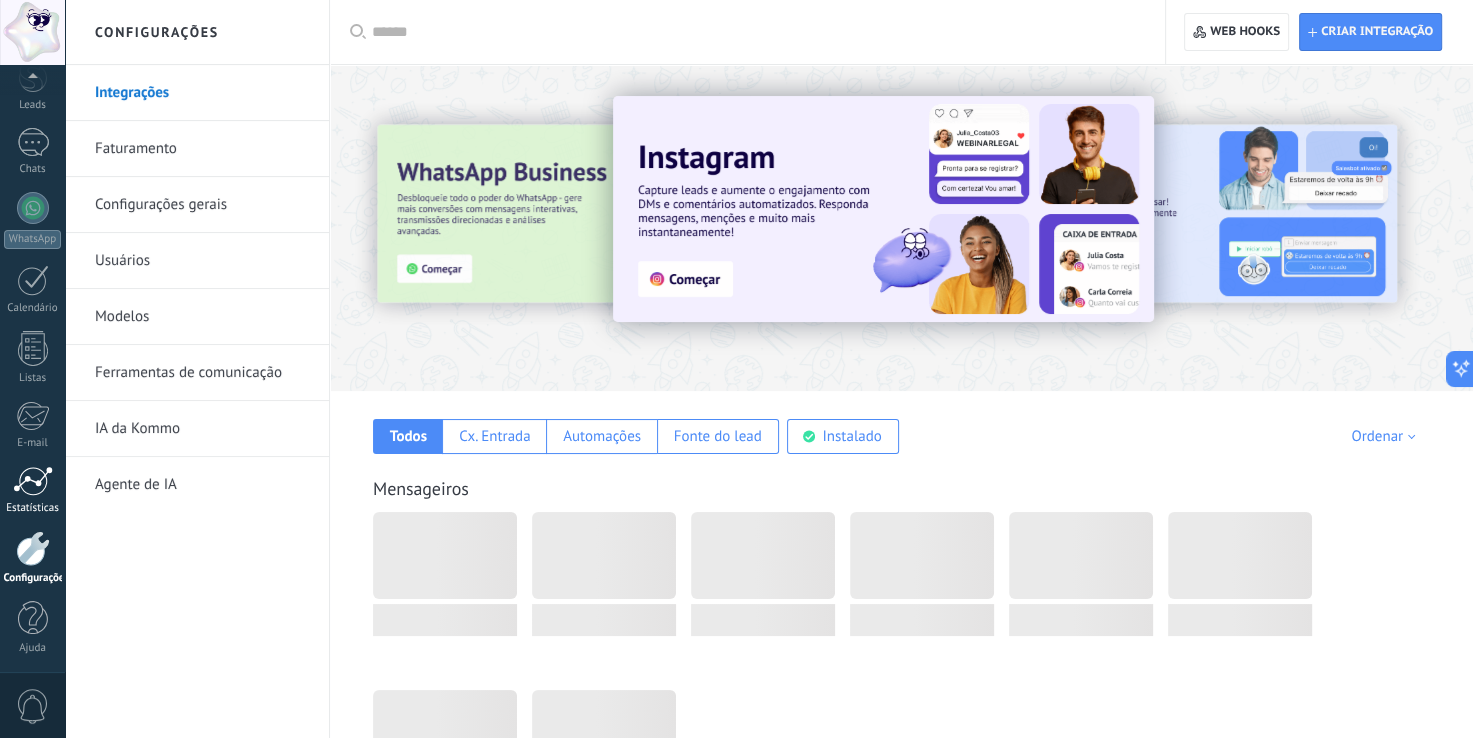 click at bounding box center [33, 481] 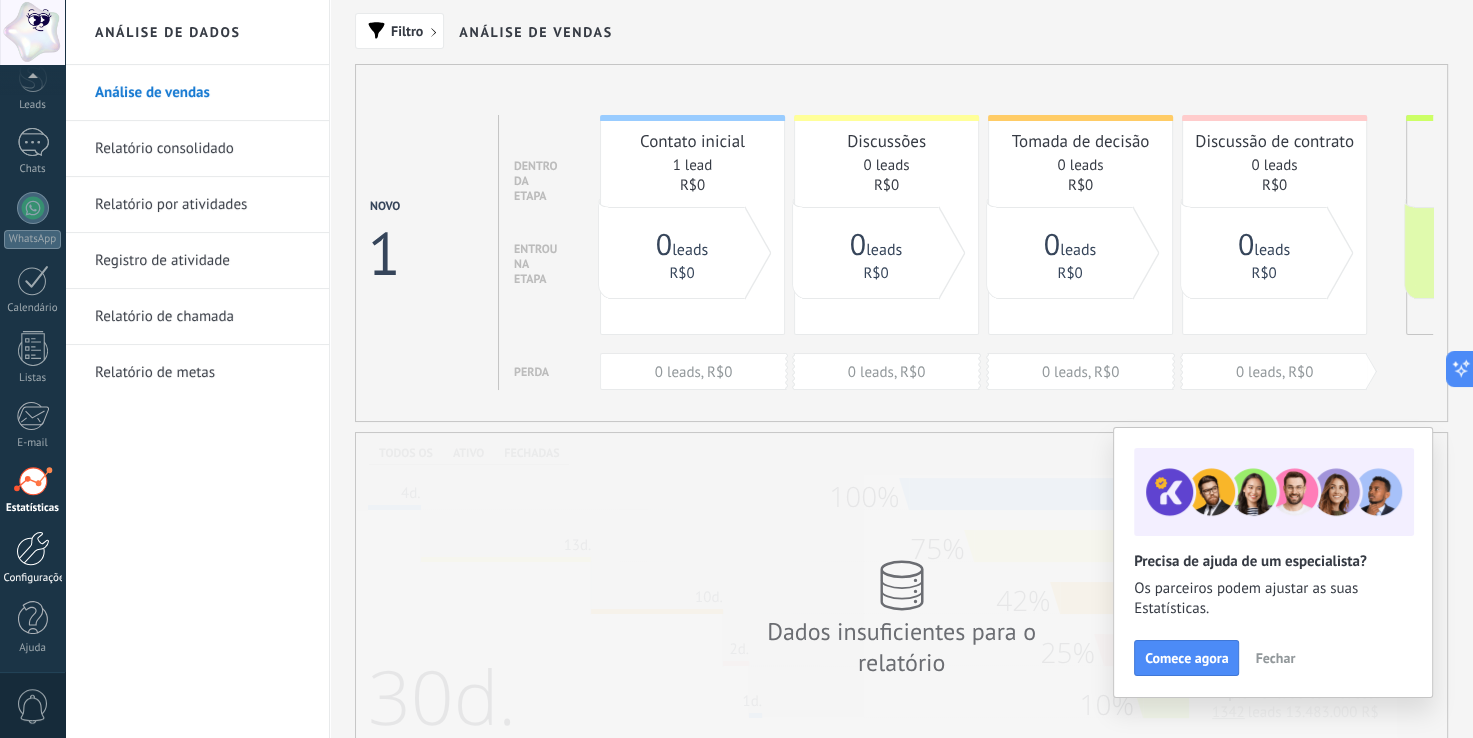 click at bounding box center (33, 548) 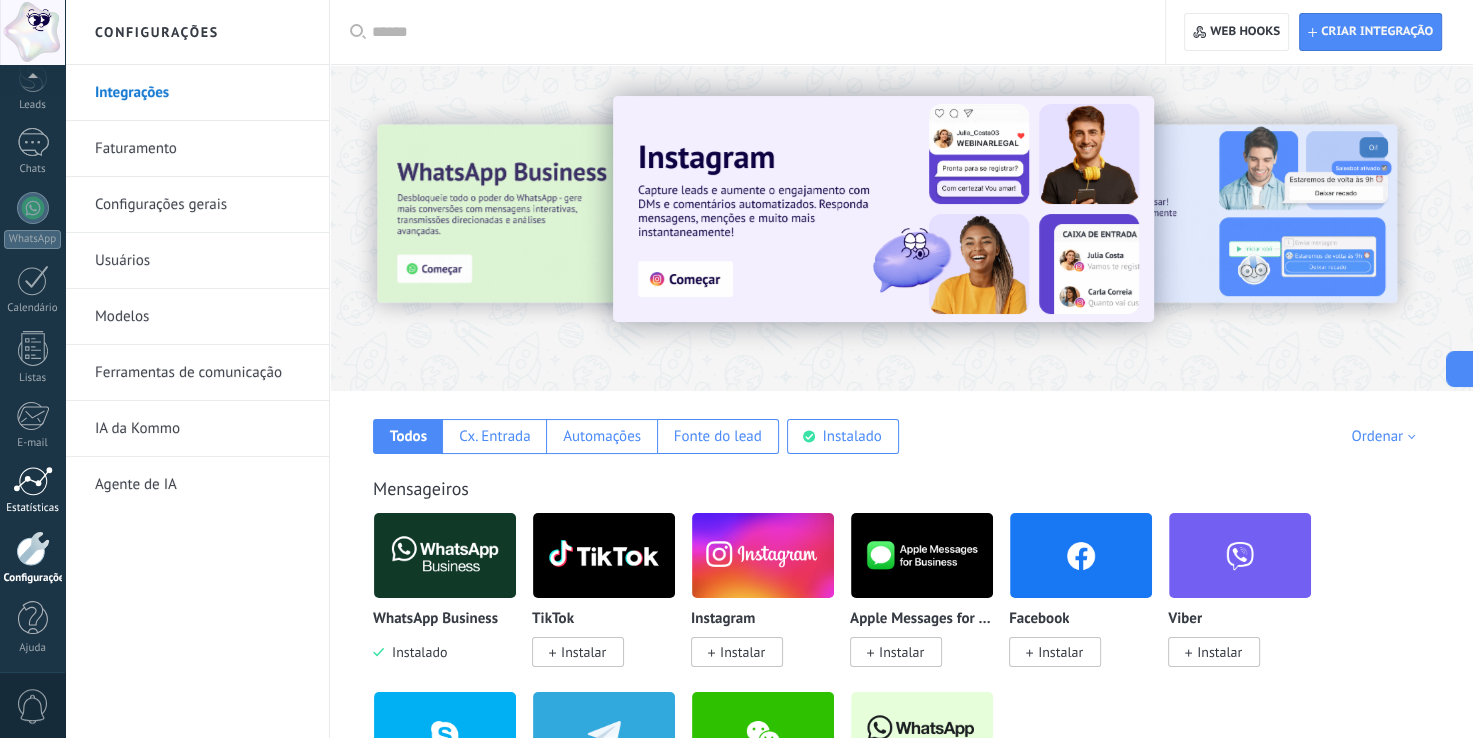 click at bounding box center [33, 481] 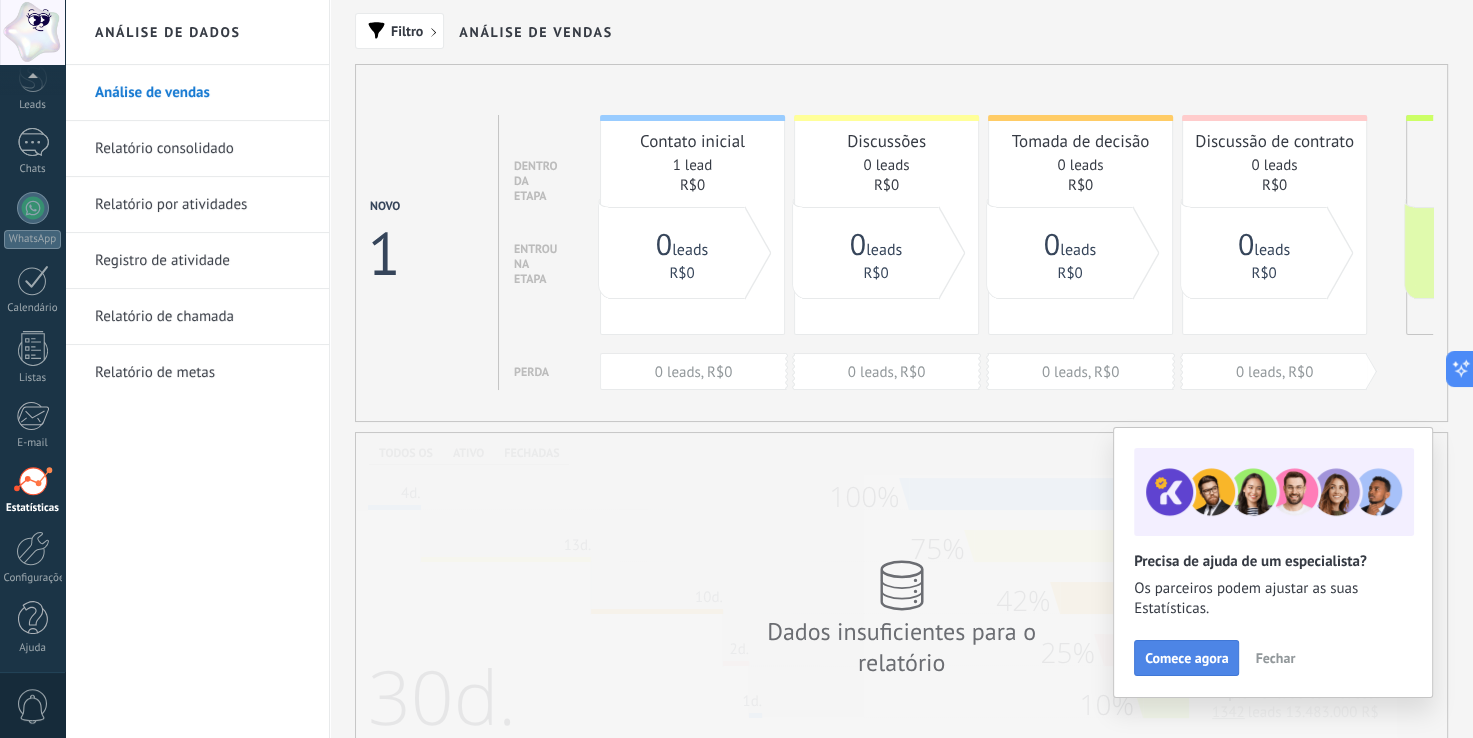 click on "Comece agora" at bounding box center (1186, 658) 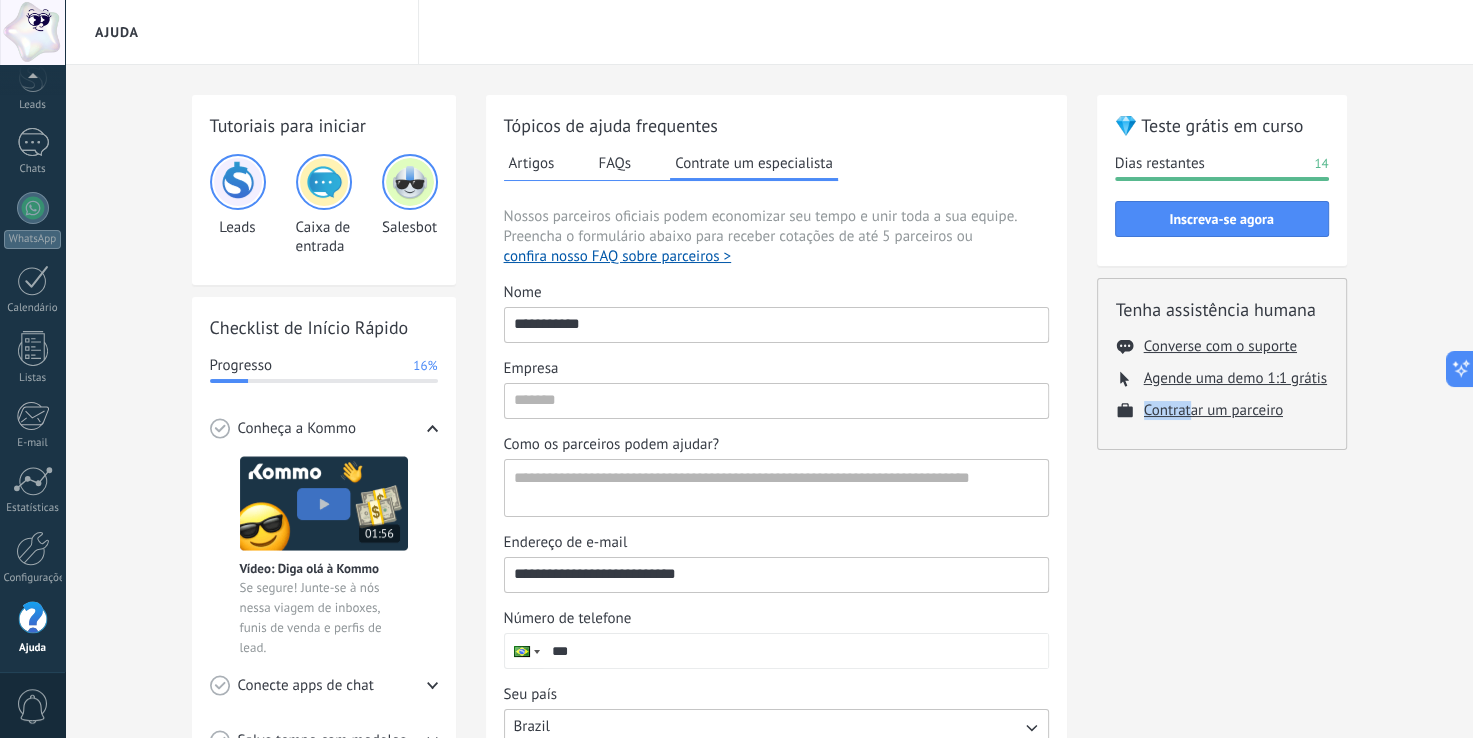 drag, startPoint x: 1188, startPoint y: 654, endPoint x: 1152, endPoint y: 436, distance: 220.95248 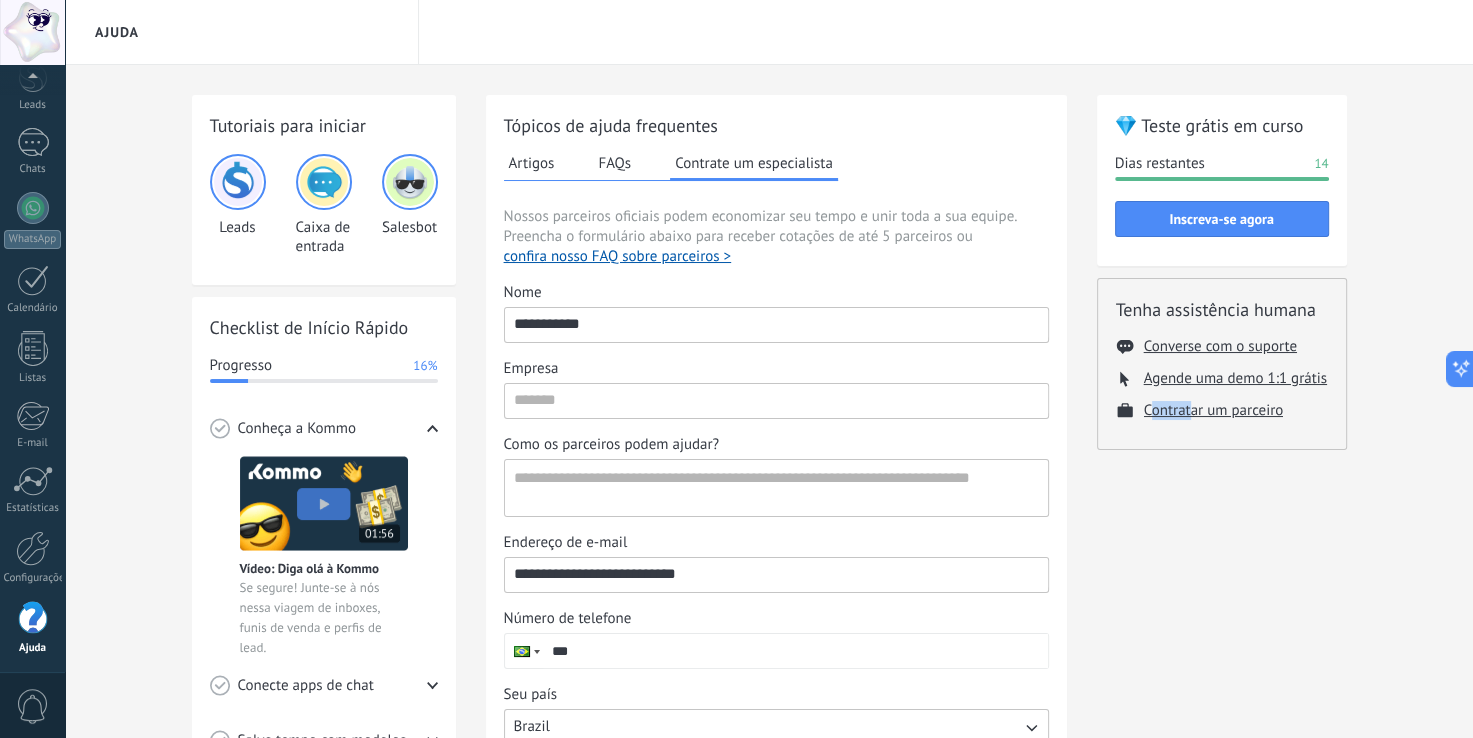 drag, startPoint x: 1152, startPoint y: 436, endPoint x: 1158, endPoint y: 559, distance: 123.146255 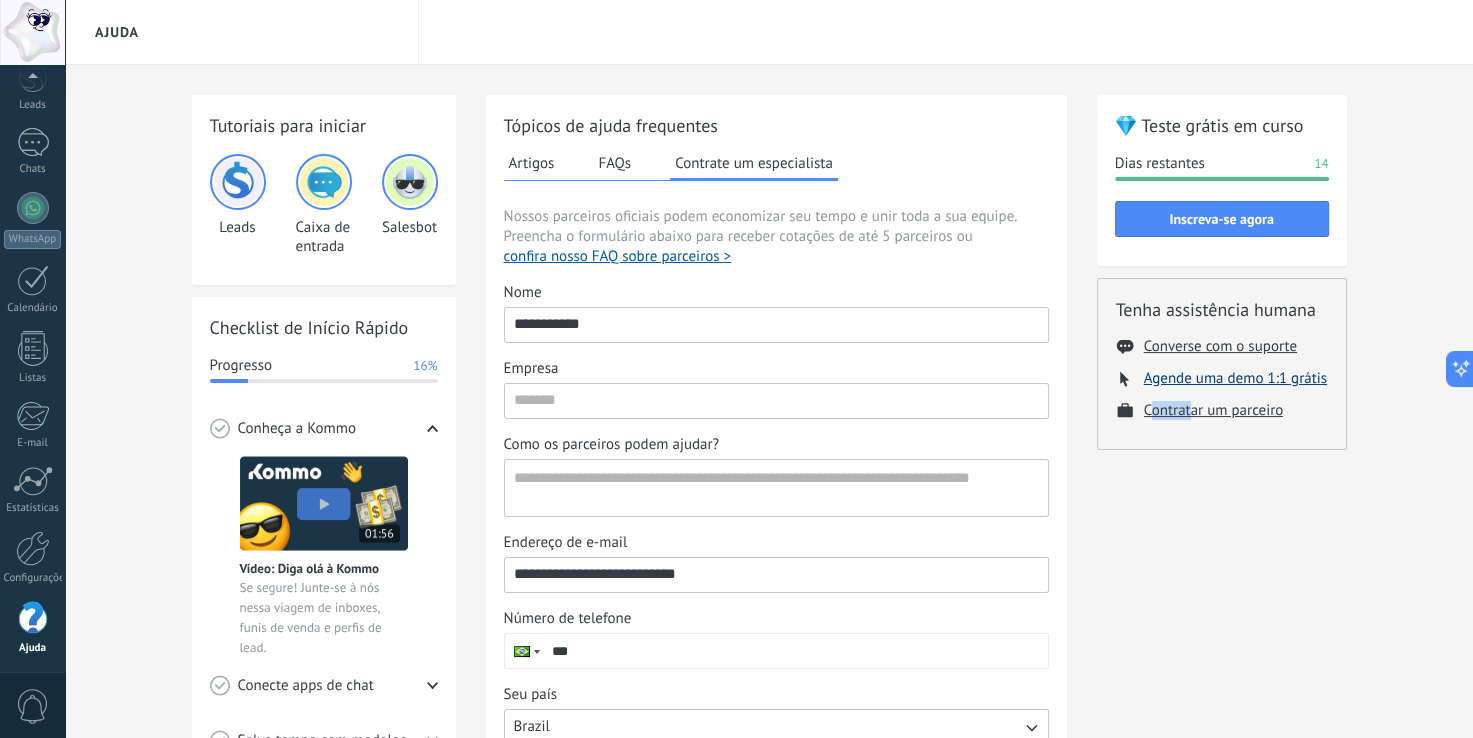 click on "Agende uma demo 1:1 grátis" at bounding box center (1235, 378) 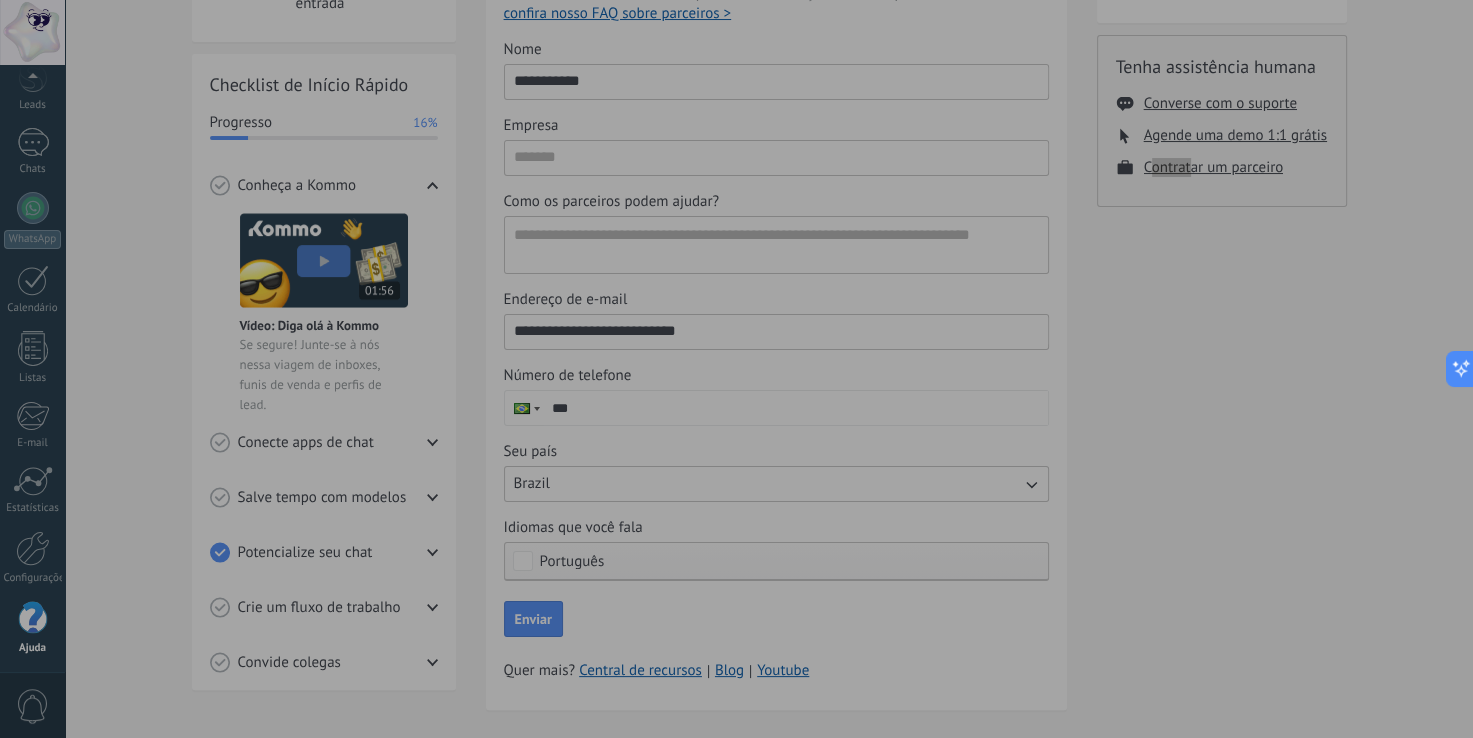 scroll, scrollTop: 267, scrollLeft: 0, axis: vertical 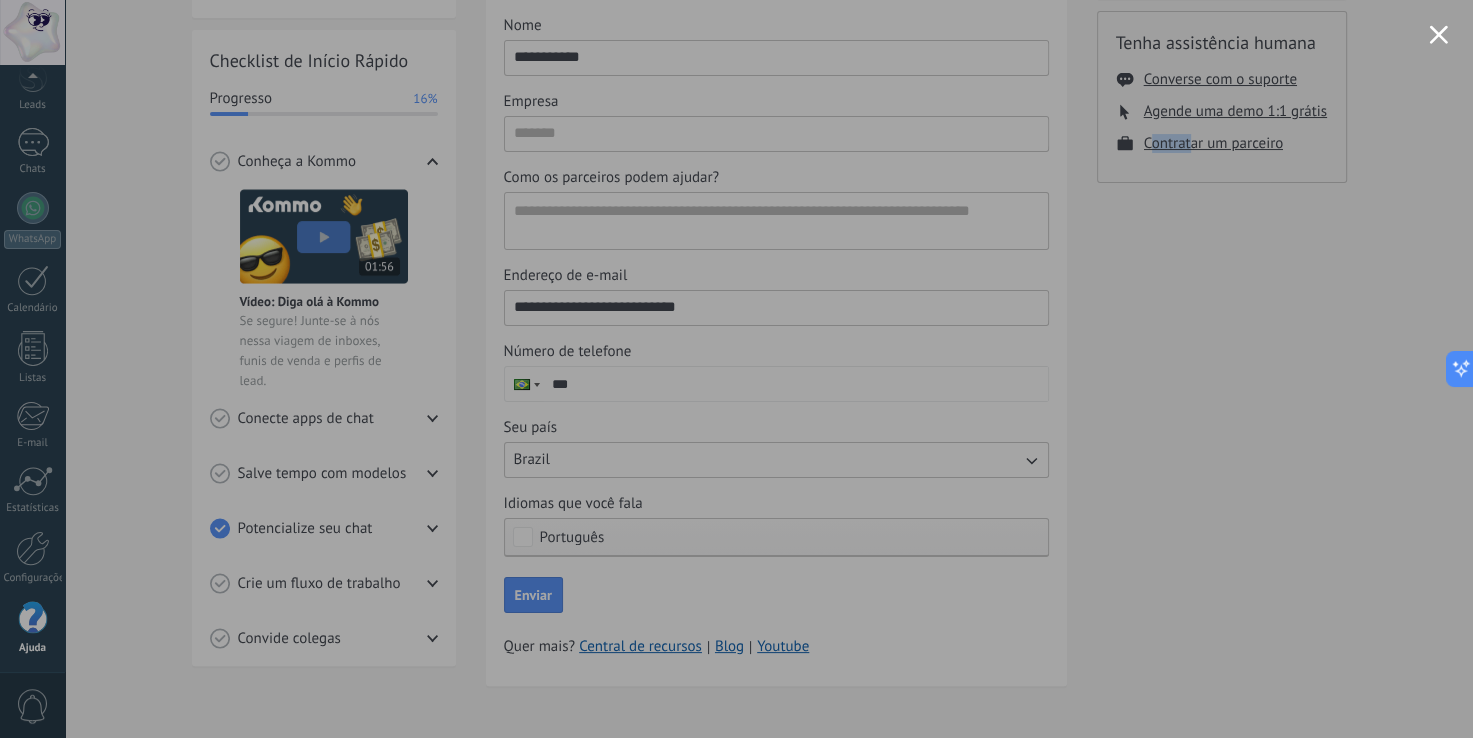 click at bounding box center (1438, 34) 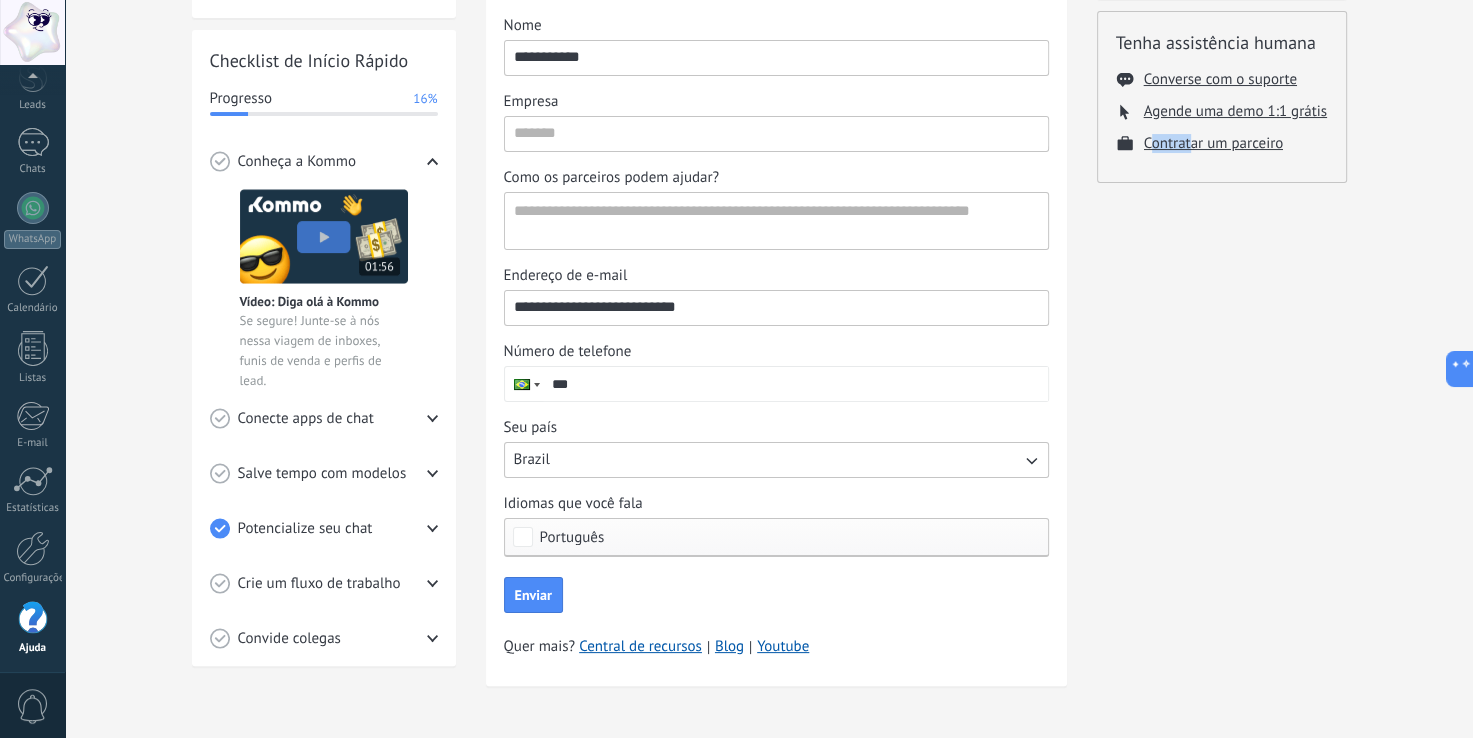 scroll, scrollTop: 0, scrollLeft: 0, axis: both 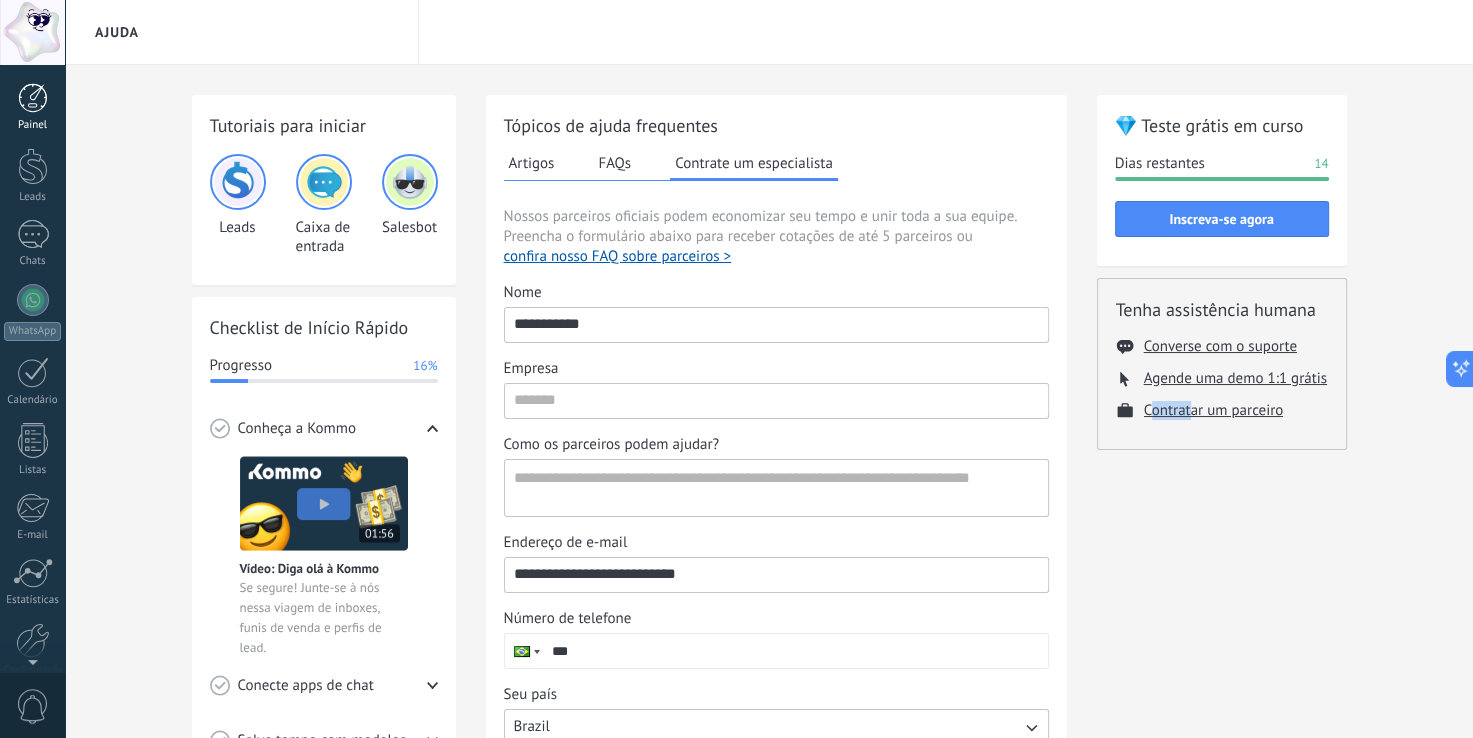 click at bounding box center [33, 98] 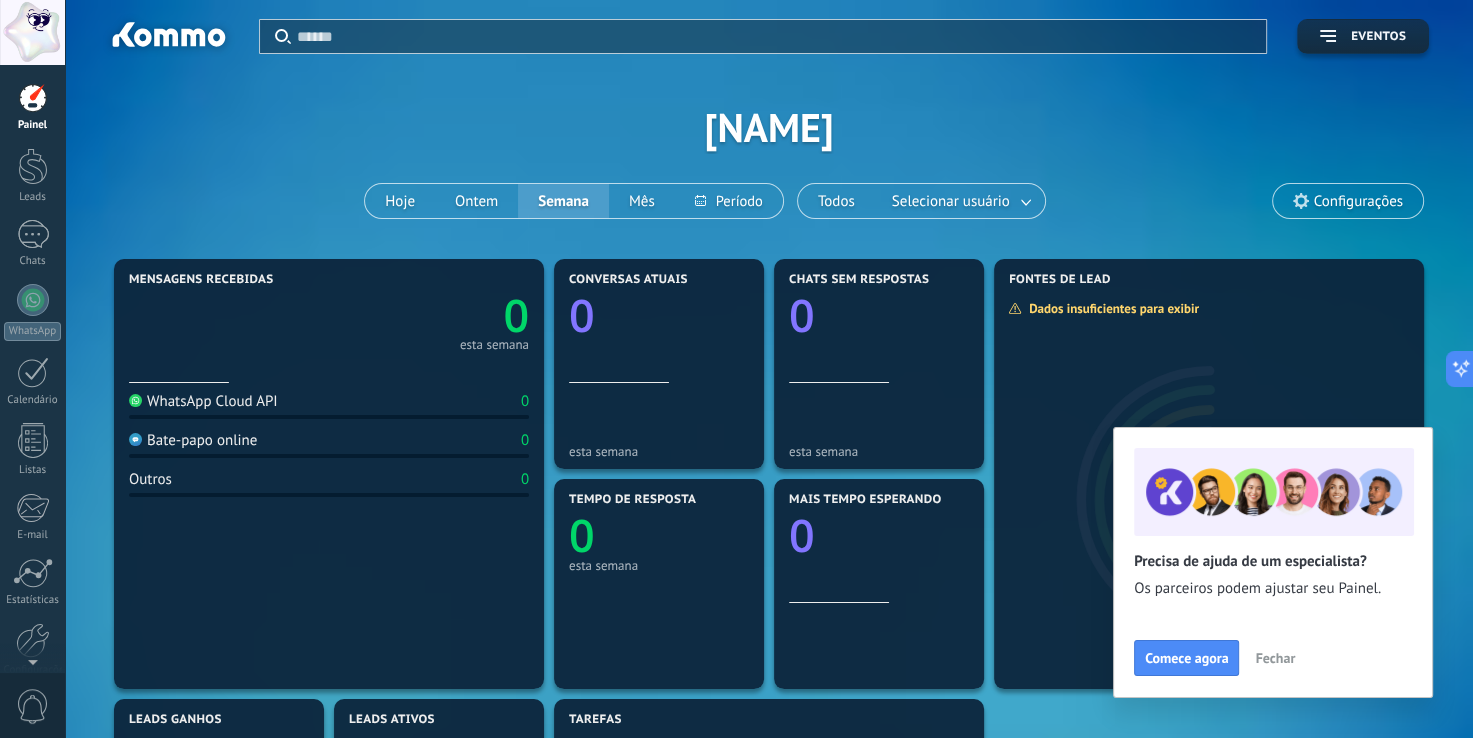 click on "Configurações" at bounding box center (1358, 201) 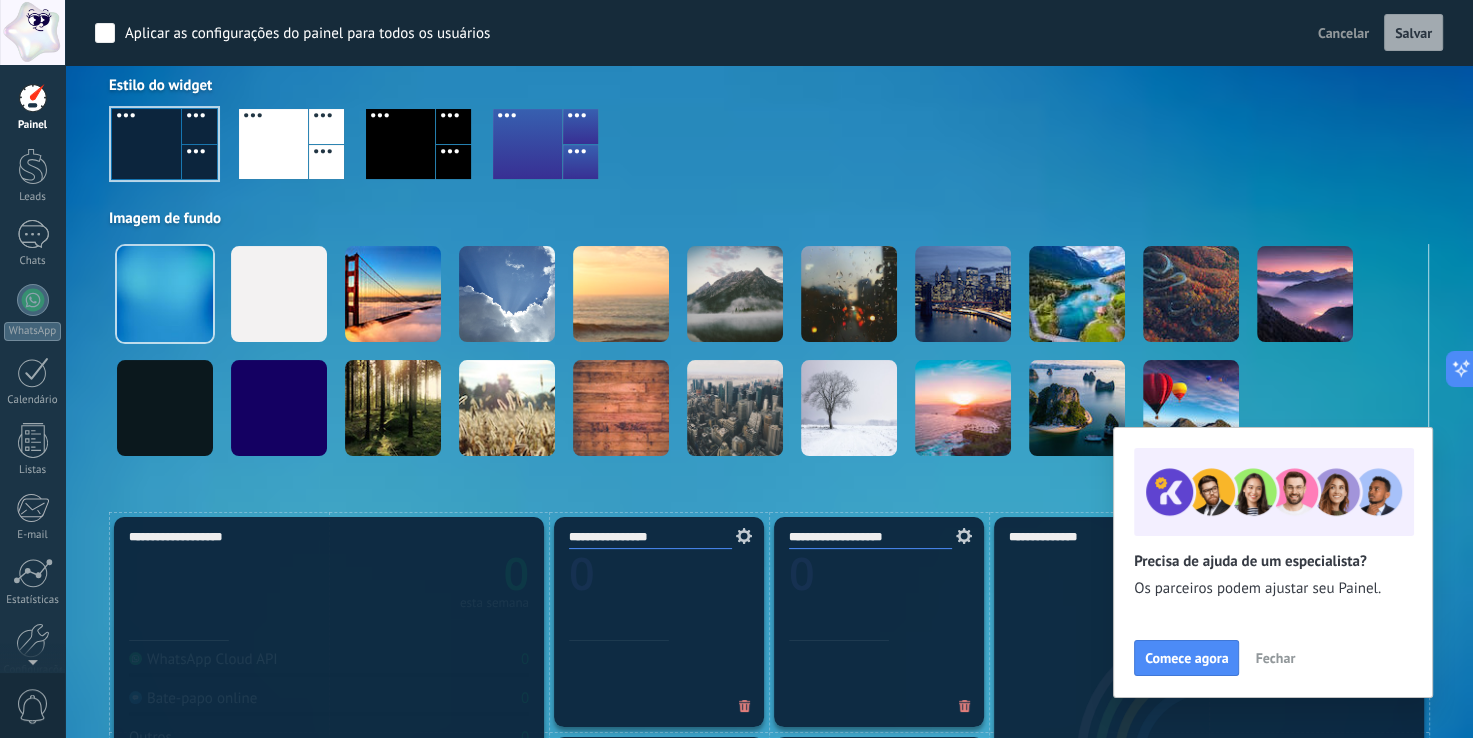 scroll, scrollTop: 0, scrollLeft: 0, axis: both 